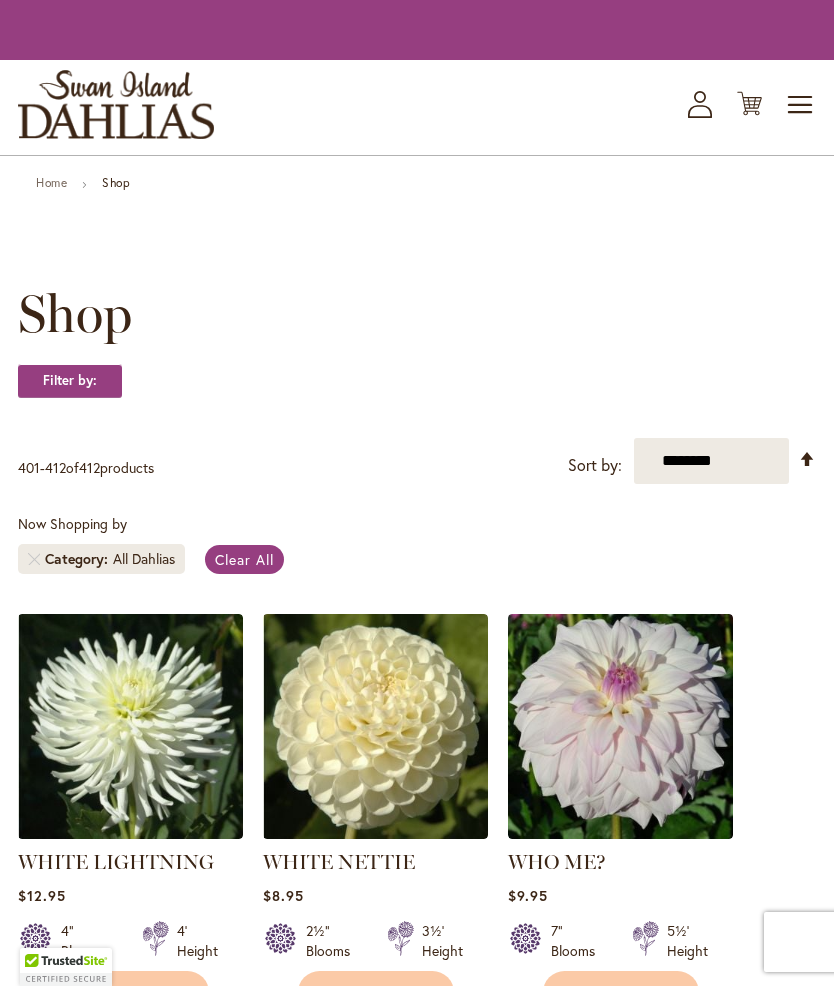 scroll, scrollTop: 0, scrollLeft: 0, axis: both 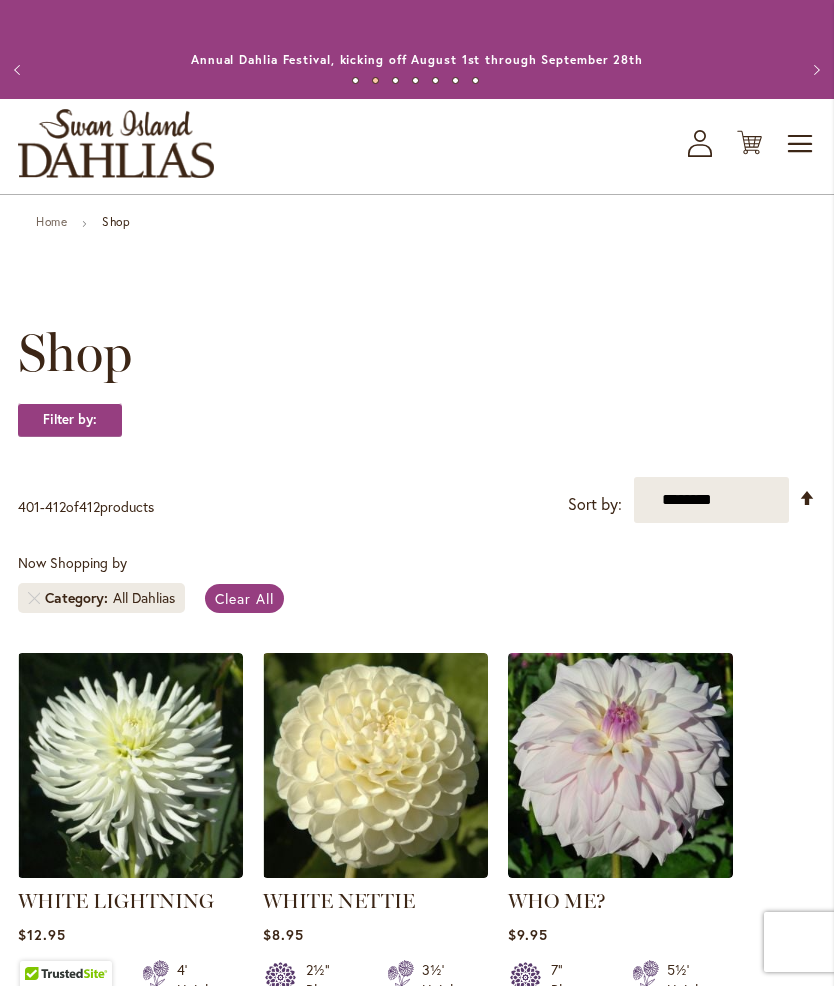click on "**********" at bounding box center (711, 500) 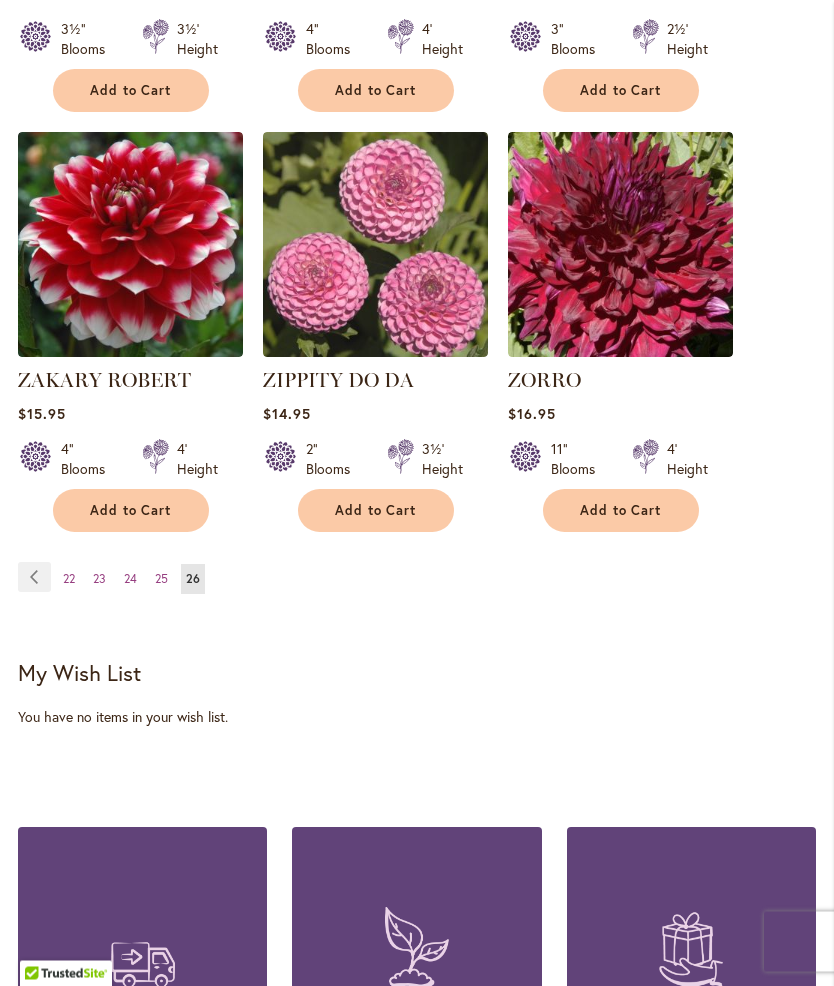 scroll, scrollTop: 1782, scrollLeft: 0, axis: vertical 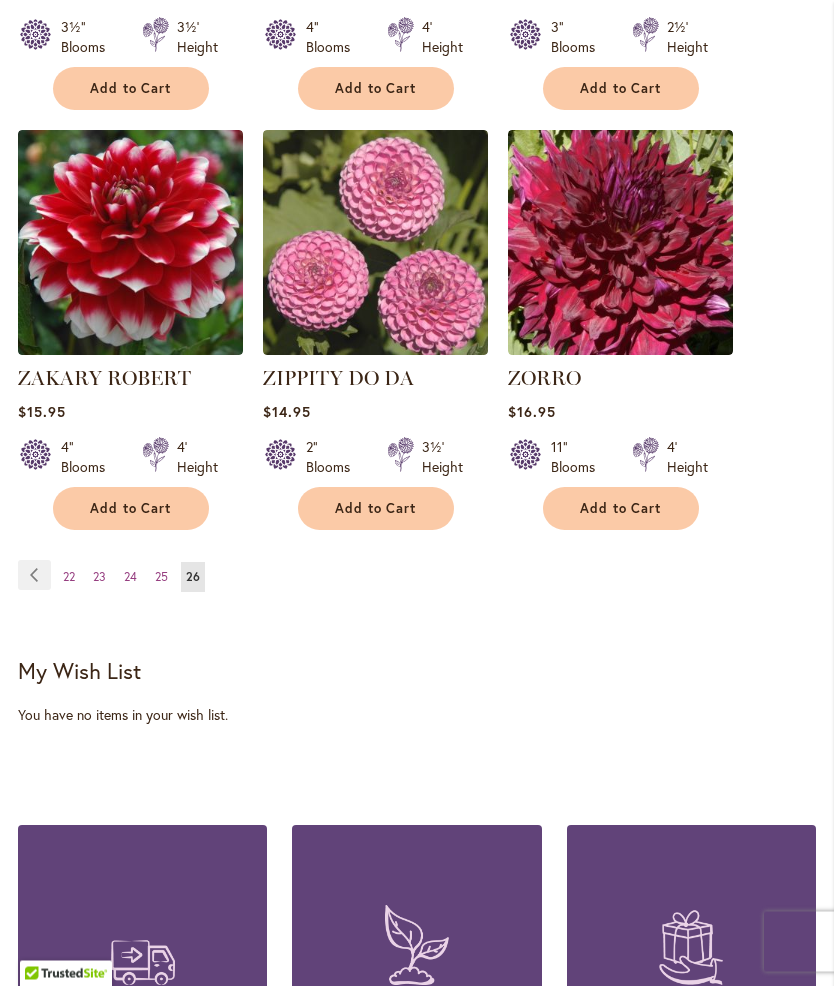 click on "26" at bounding box center [193, 577] 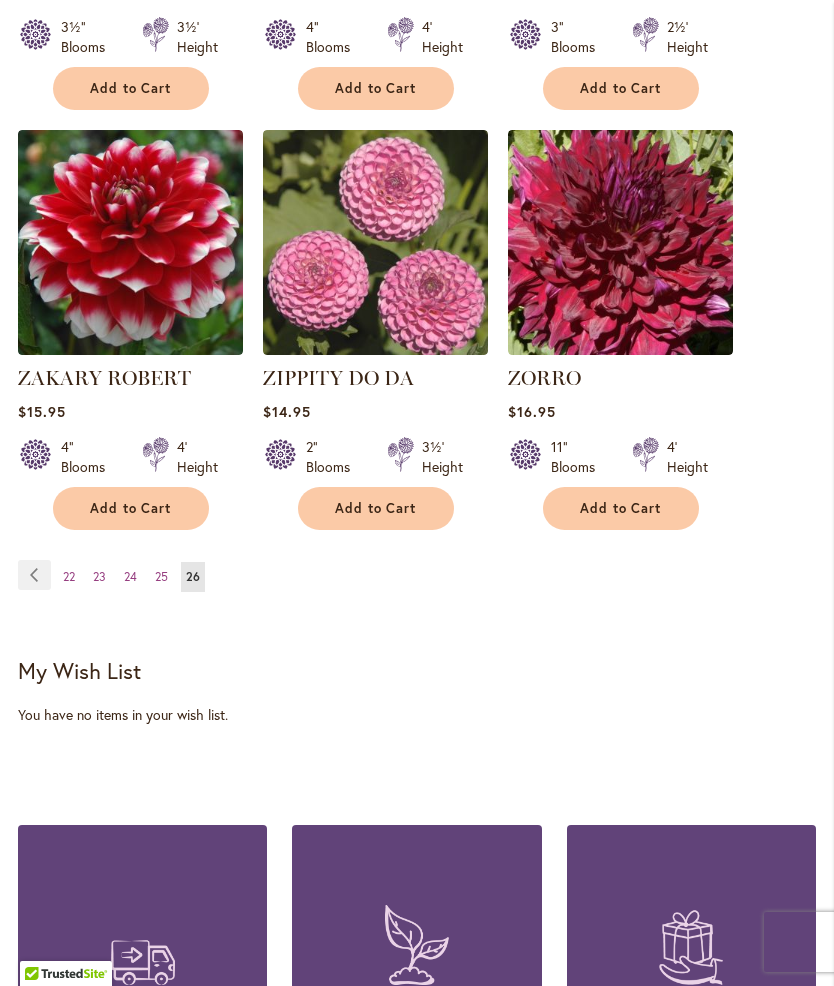click on "WHITE LIGHTNING
Rating:
100%
1                  Review
$12.95
4" Blooms 4' Height" at bounding box center [417, -300] 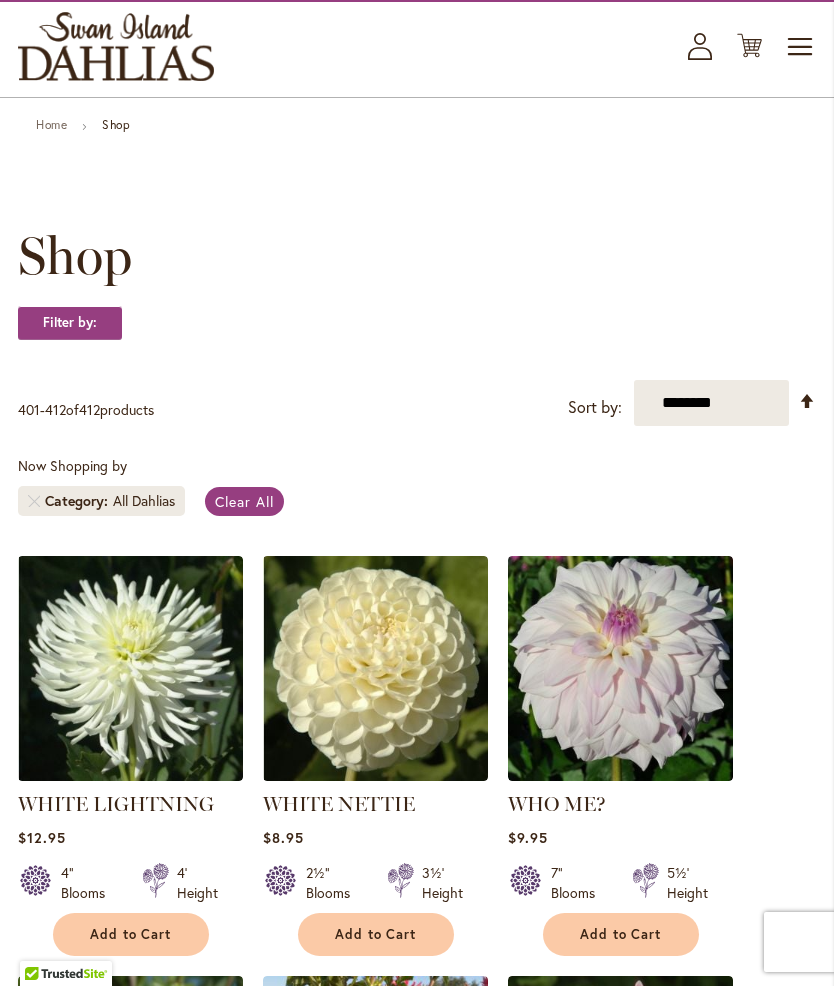 scroll, scrollTop: 0, scrollLeft: 0, axis: both 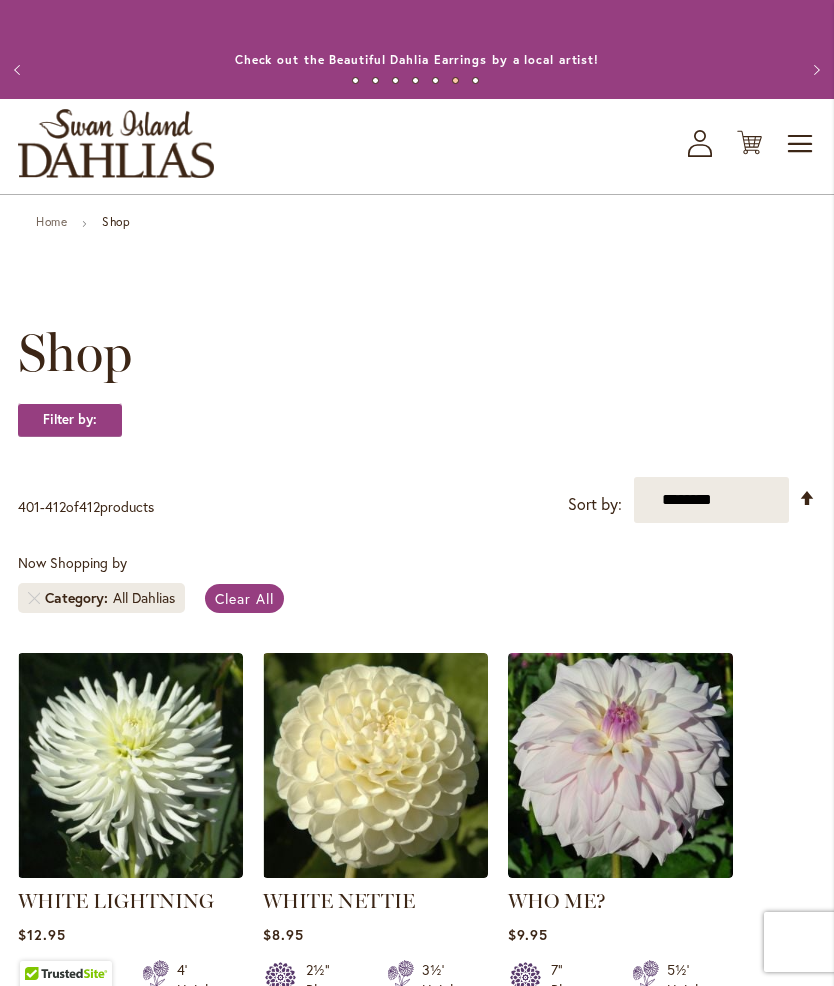 click on "Skip to Content
Toggle Nav
Shop
All Shop
Dahlia Tubers
Collections
Fresh Cut Dahlias
Gardening Supplies
Gift Cards
Request a Catalog
Gifts, Clothing & Specialty Items" at bounding box center (417, 1958) 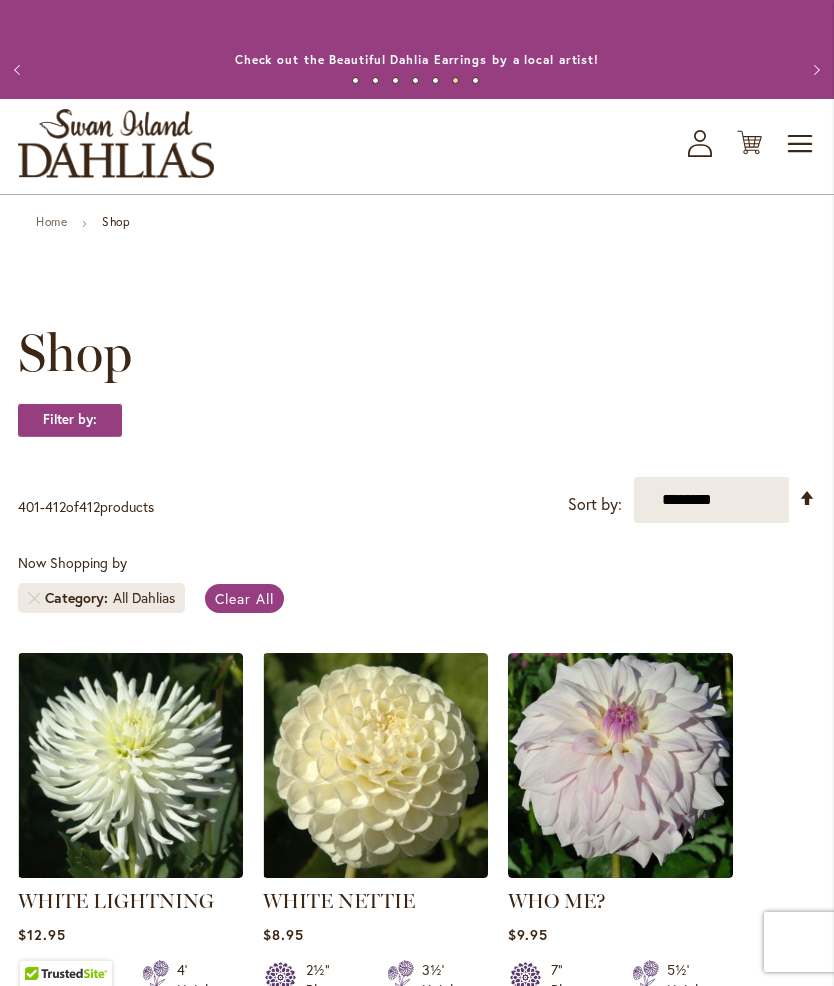 click on "Shop" at bounding box center (116, 221) 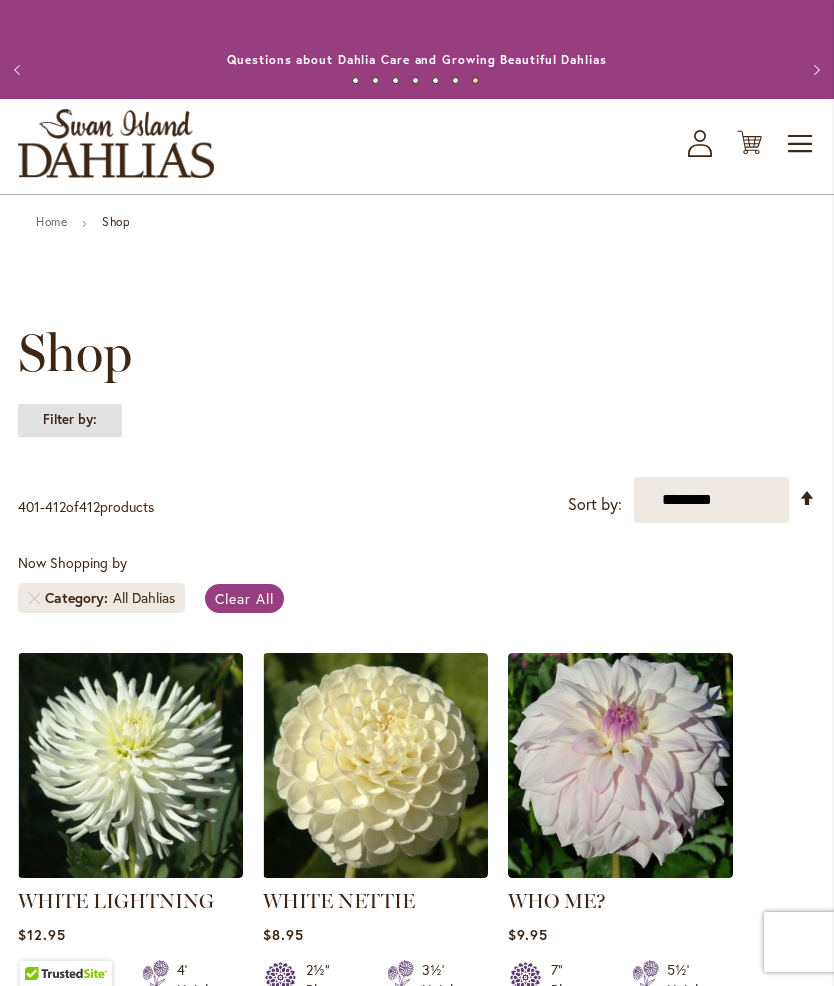 click on "Filter by:" at bounding box center (70, 420) 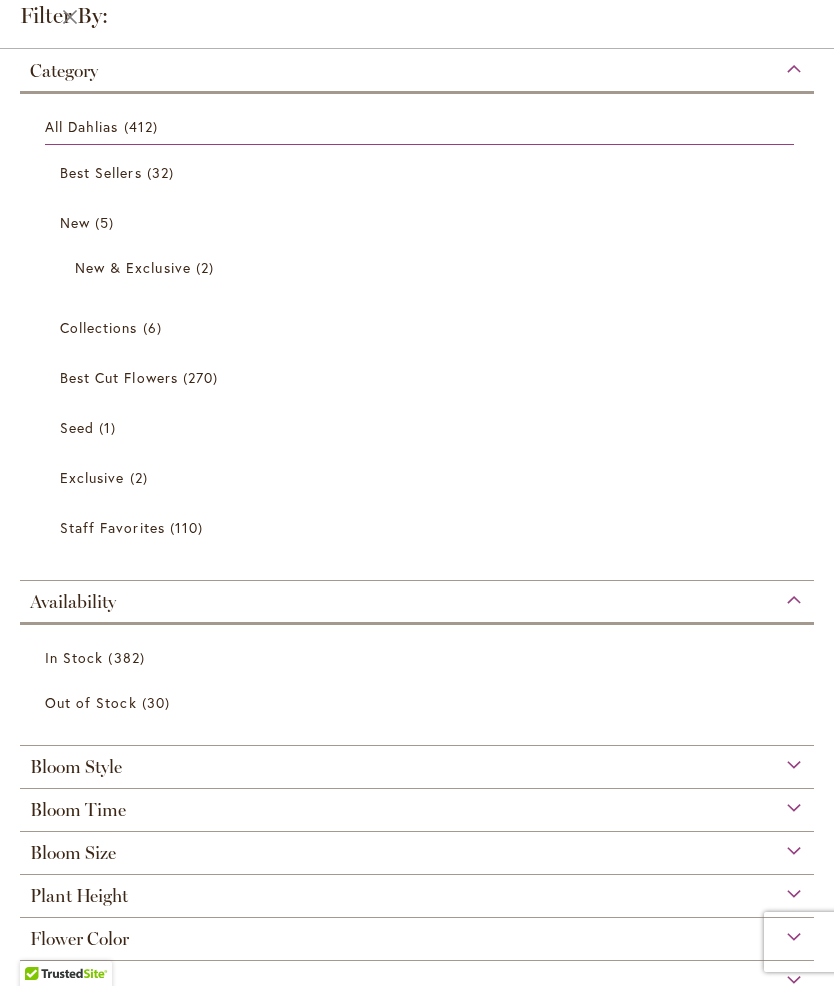 click on "Out of Stock" at bounding box center [91, 702] 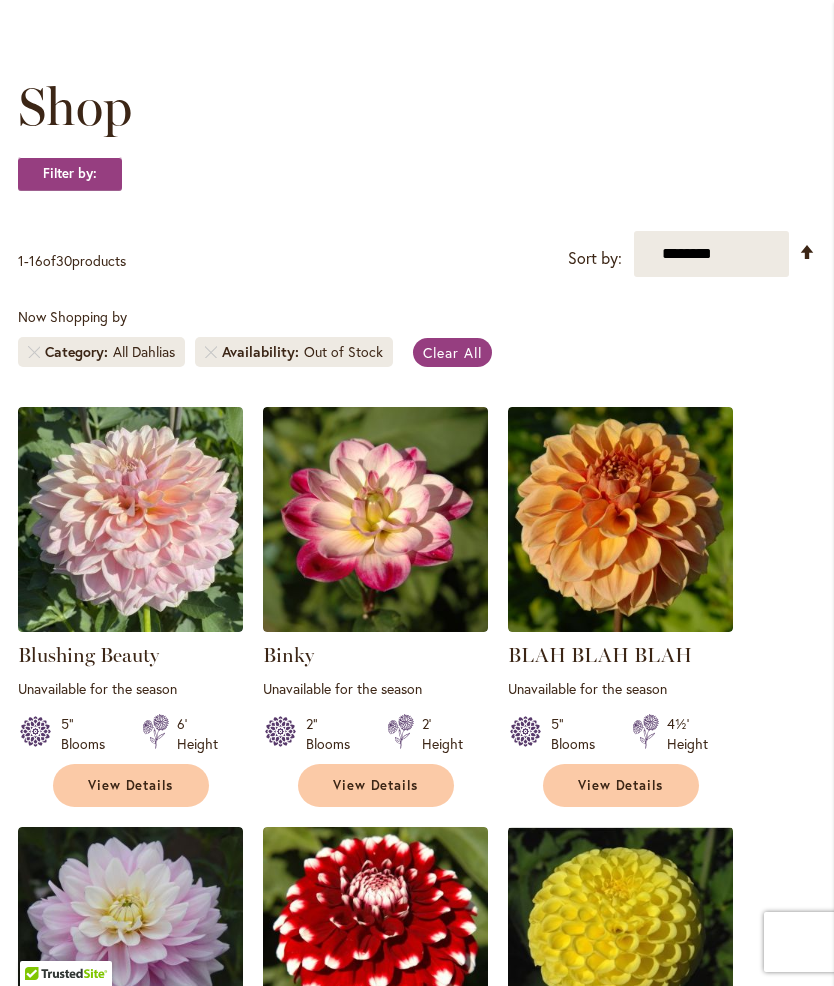 scroll, scrollTop: 0, scrollLeft: 0, axis: both 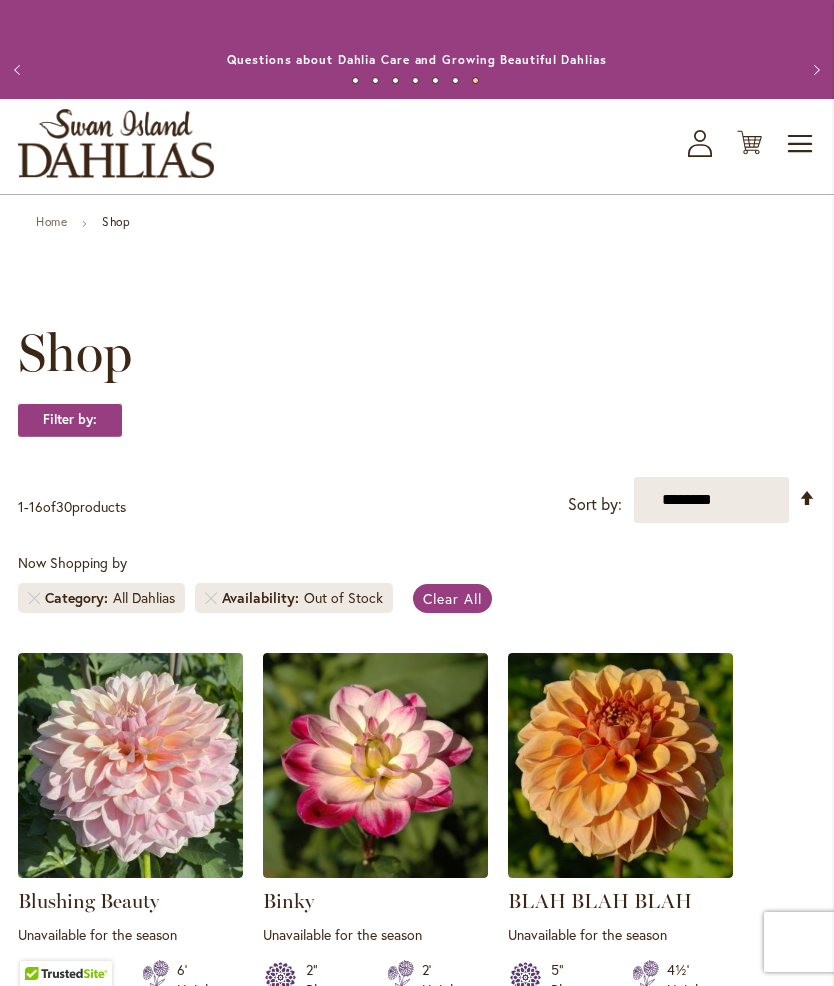 click at bounding box center [211, 598] 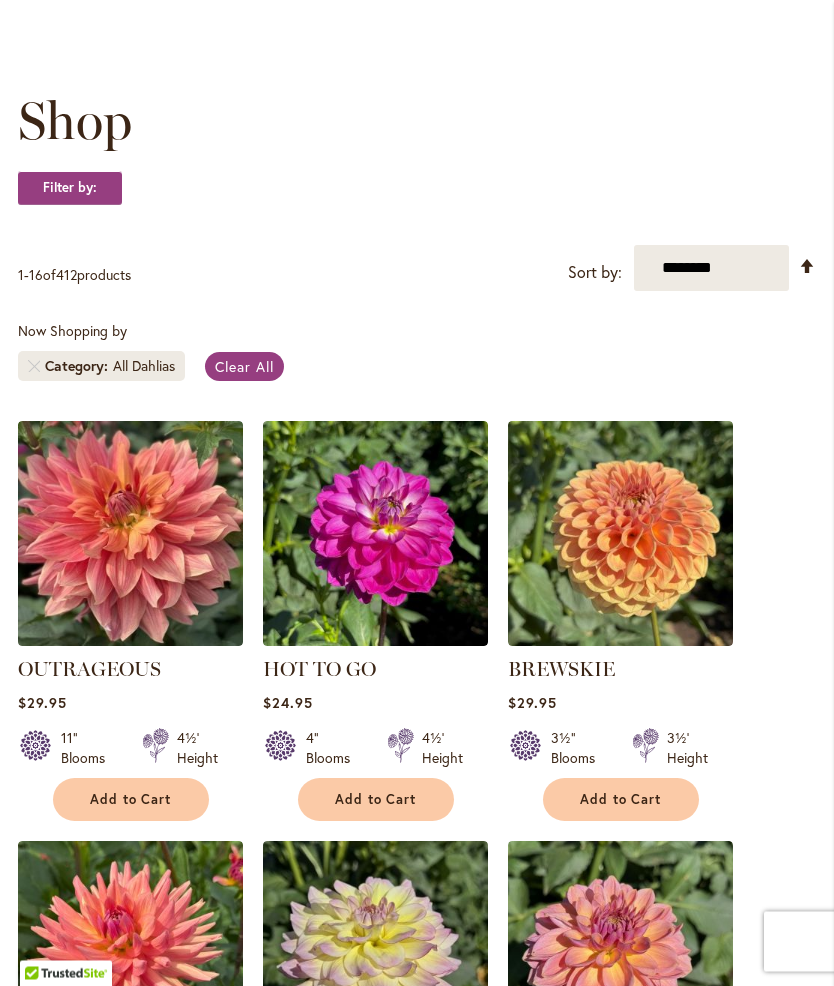 scroll, scrollTop: 232, scrollLeft: 0, axis: vertical 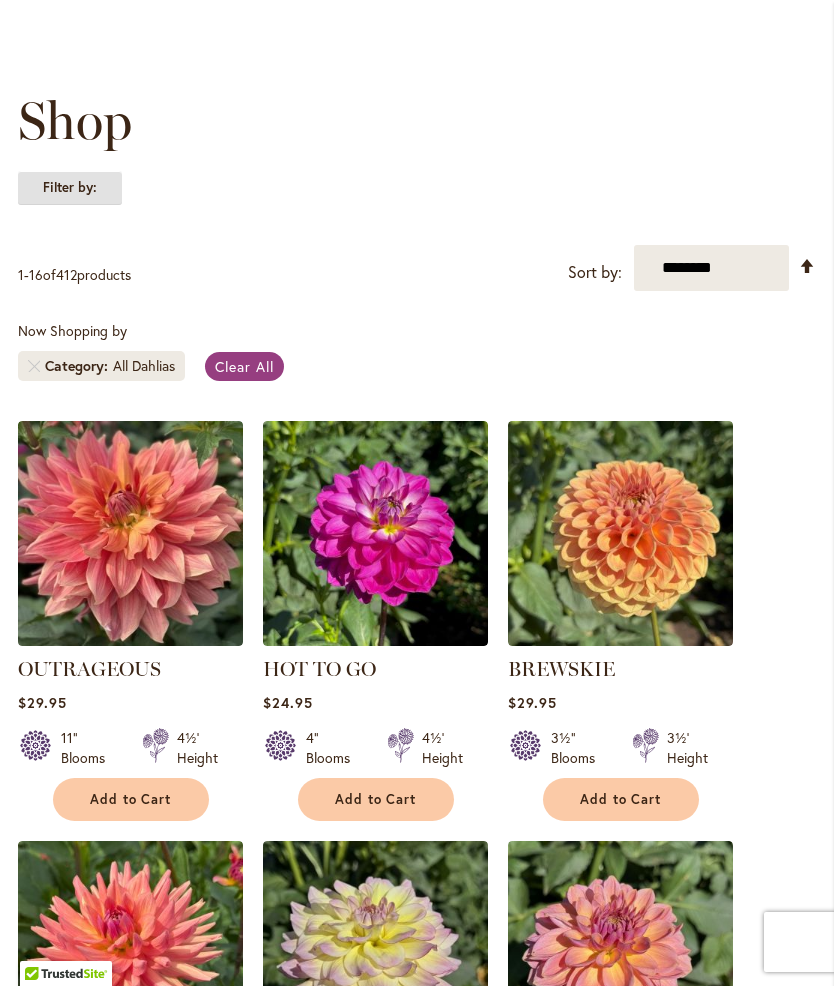 click on "Filter by:" at bounding box center [70, 188] 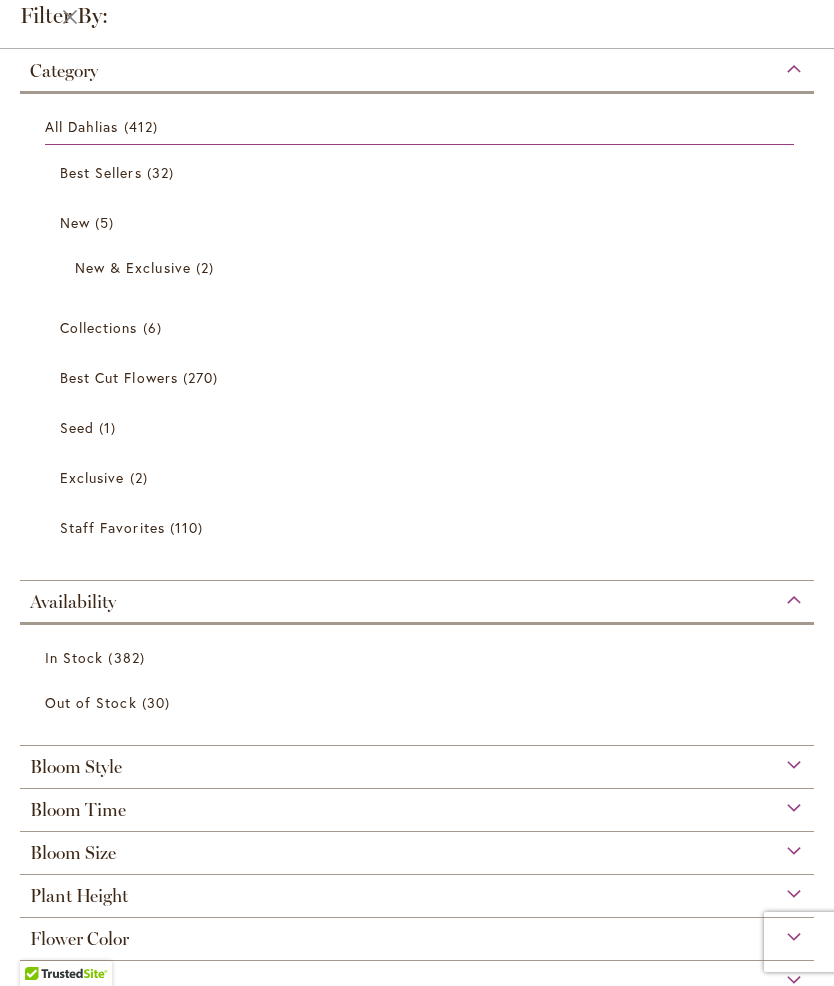 scroll, scrollTop: 99, scrollLeft: 0, axis: vertical 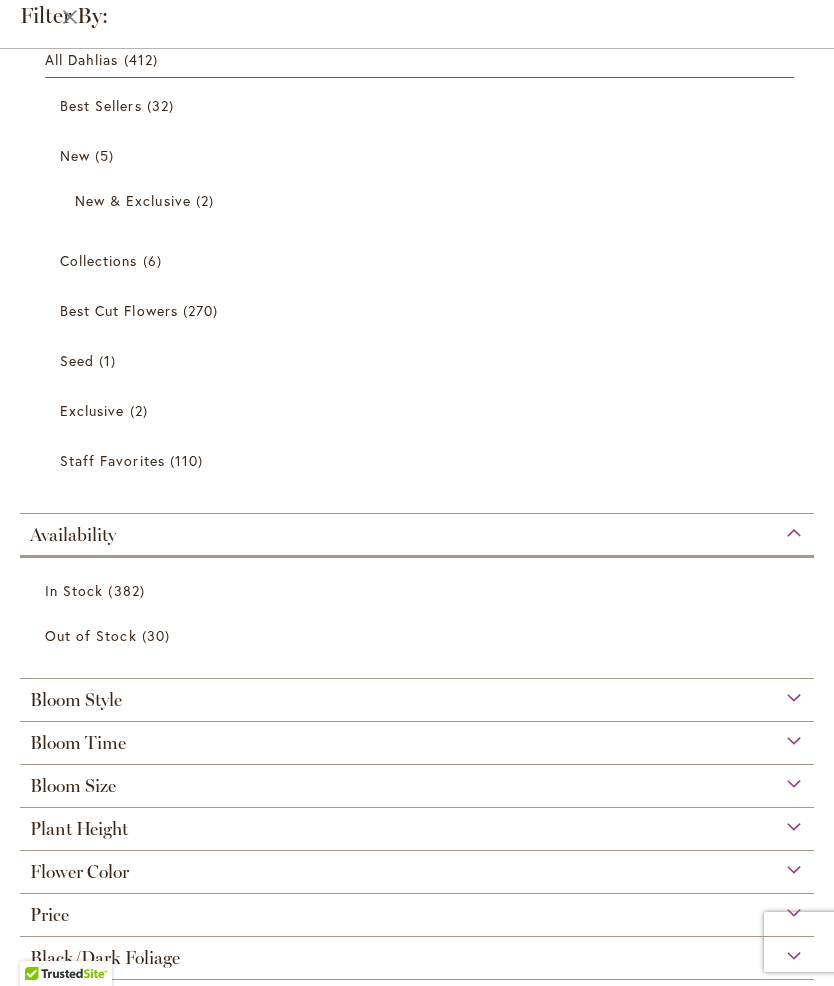click on "Plant Height" at bounding box center (79, 829) 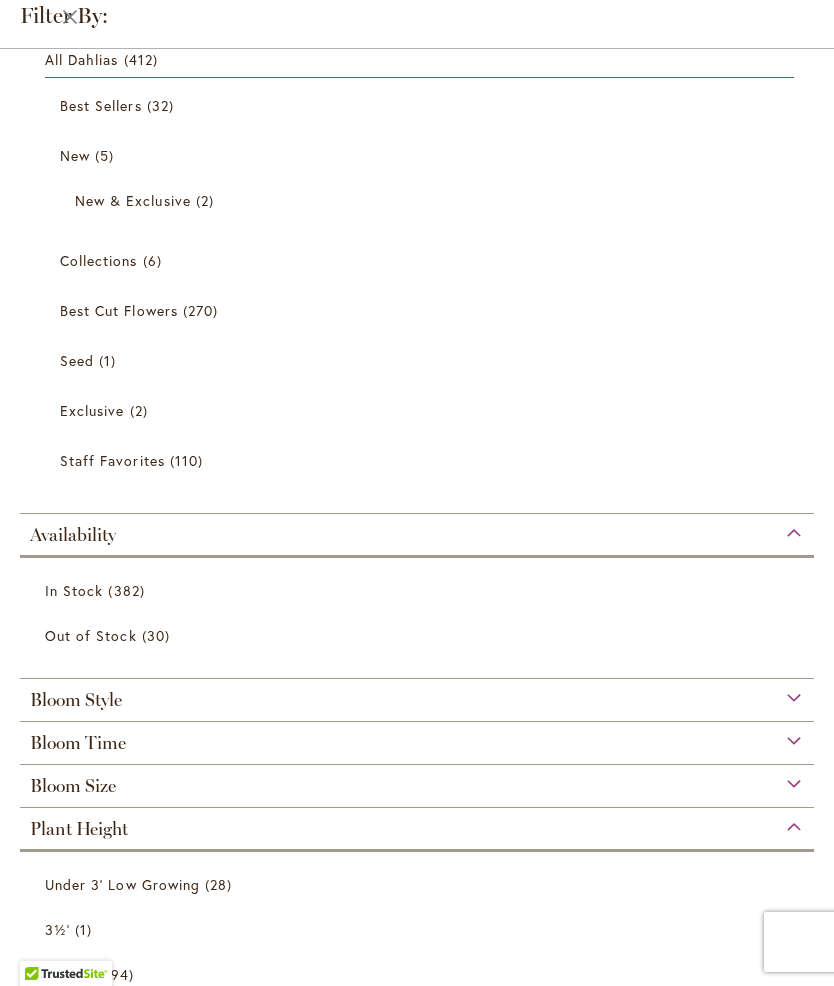 scroll, scrollTop: 459, scrollLeft: 0, axis: vertical 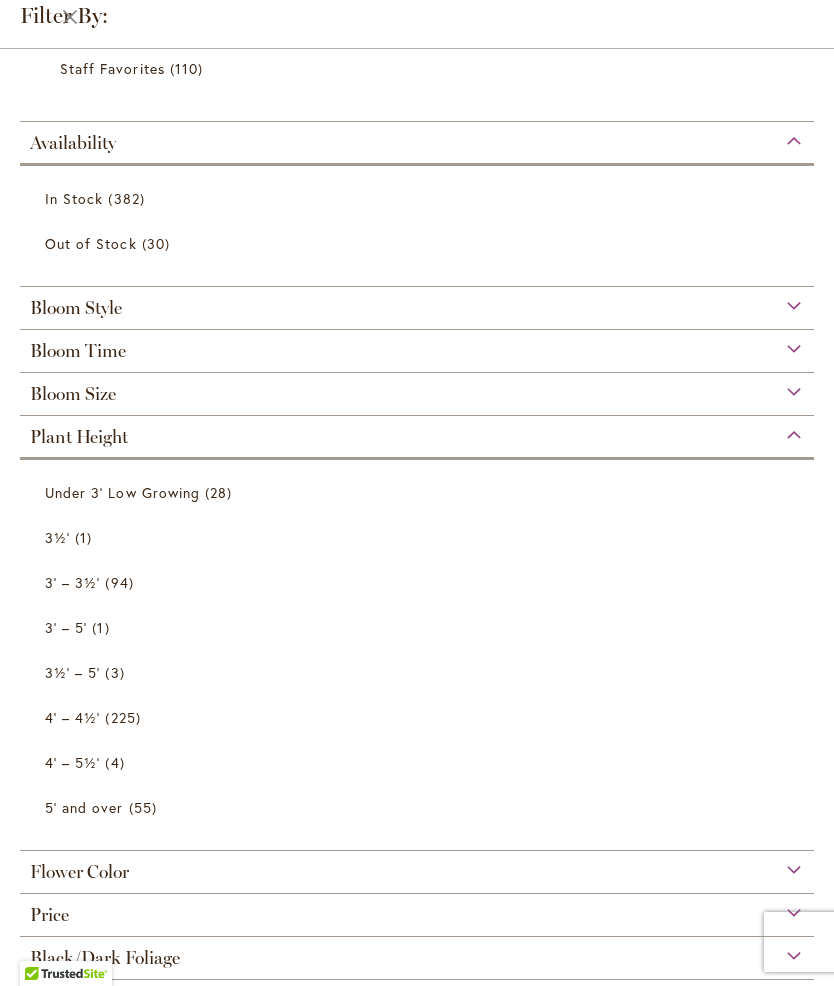 click on "Under 3' Low Growing" at bounding box center (122, 492) 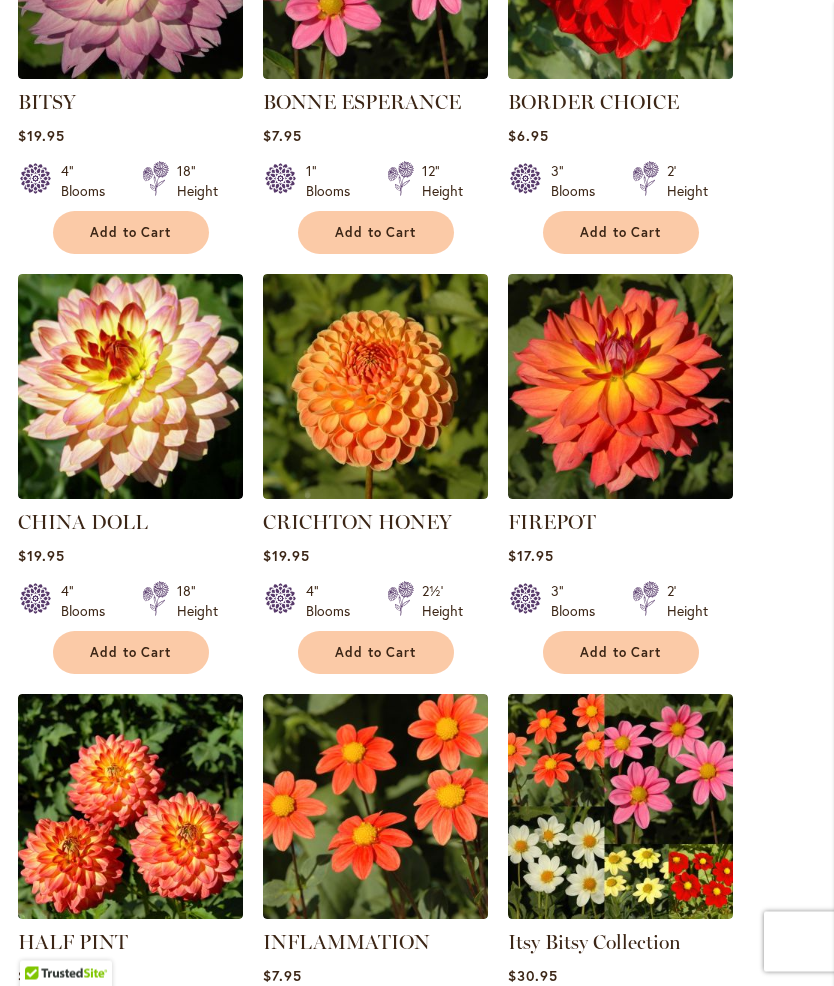 scroll, scrollTop: 1639, scrollLeft: 0, axis: vertical 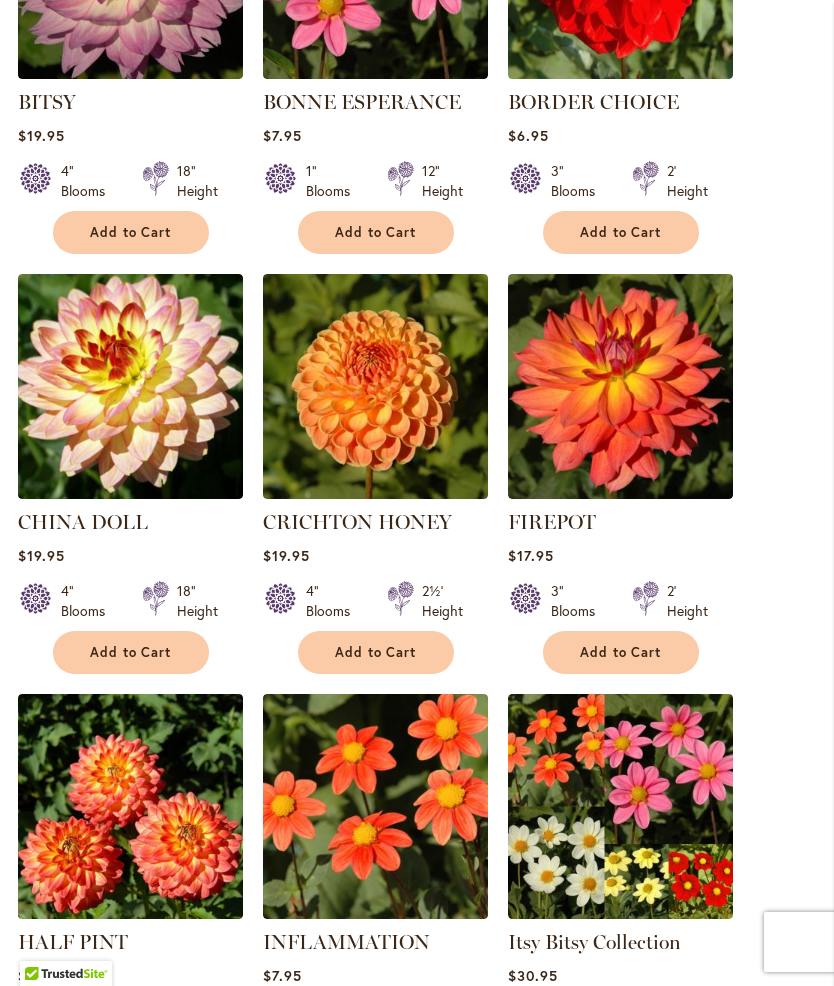 click at bounding box center [130, 386] 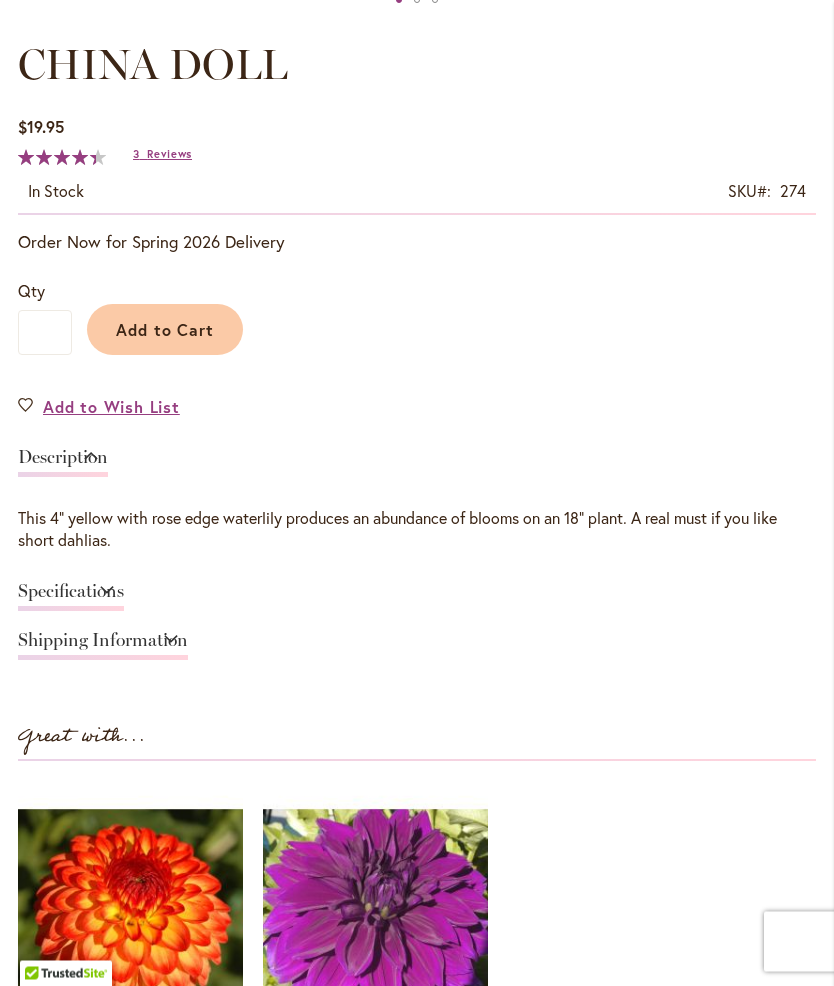 scroll, scrollTop: 1109, scrollLeft: 0, axis: vertical 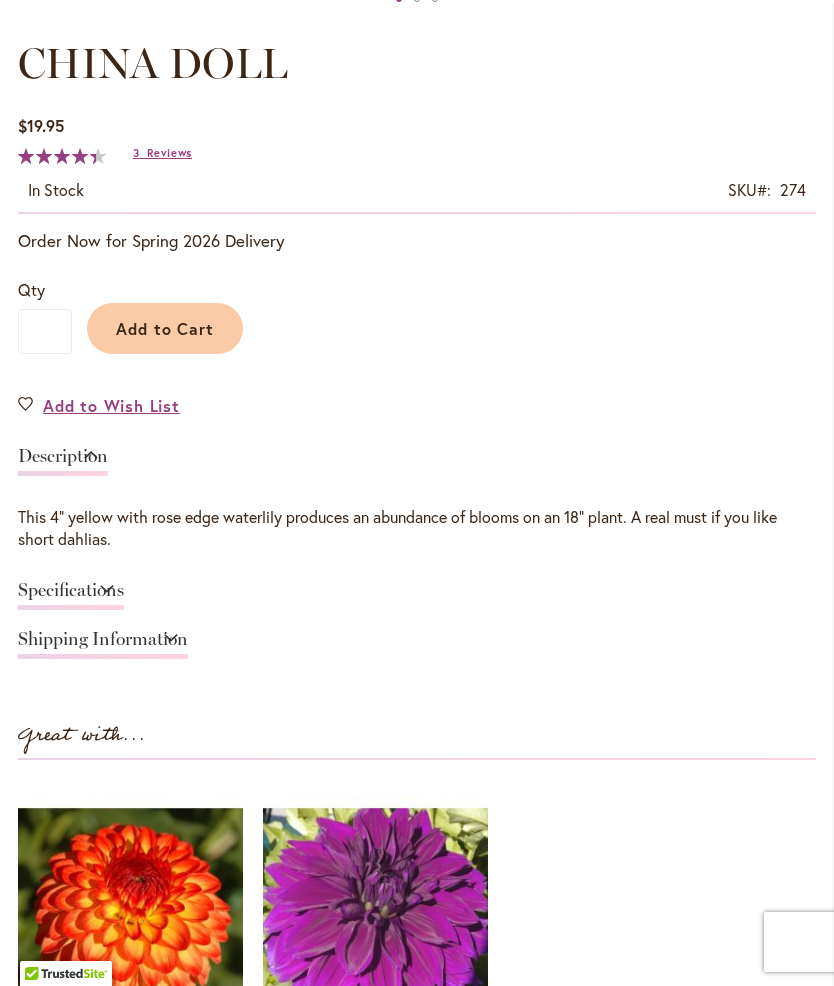 click on "Specifications" at bounding box center (71, 595) 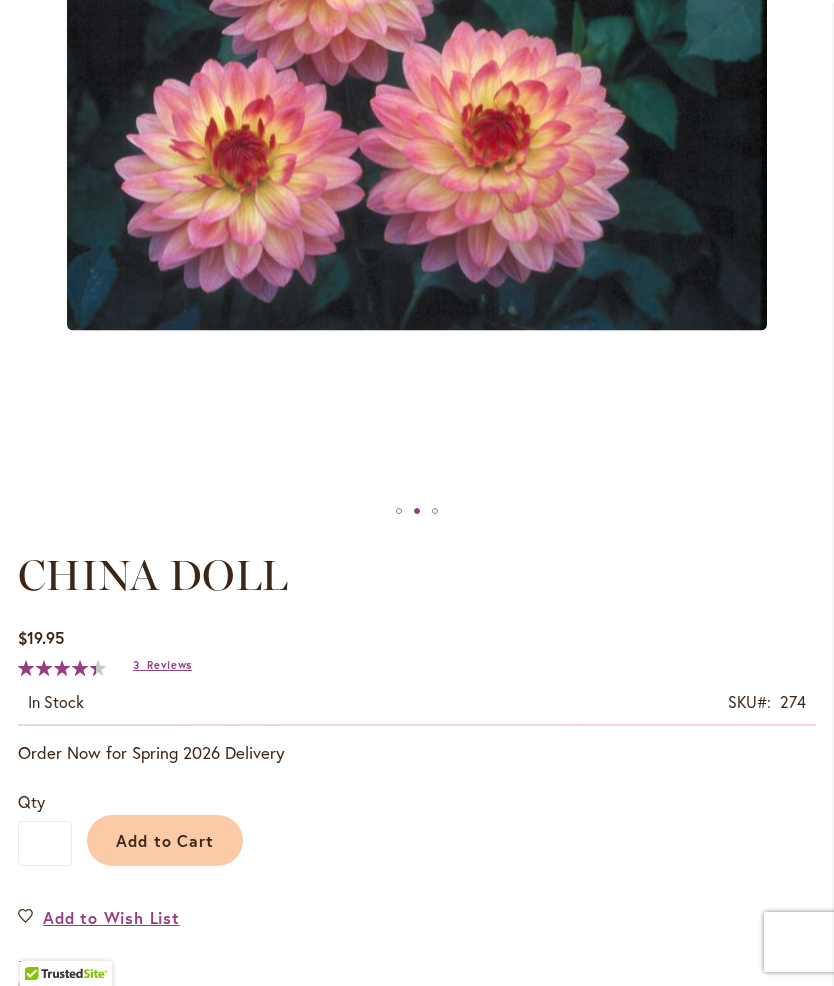 scroll, scrollTop: 626, scrollLeft: 0, axis: vertical 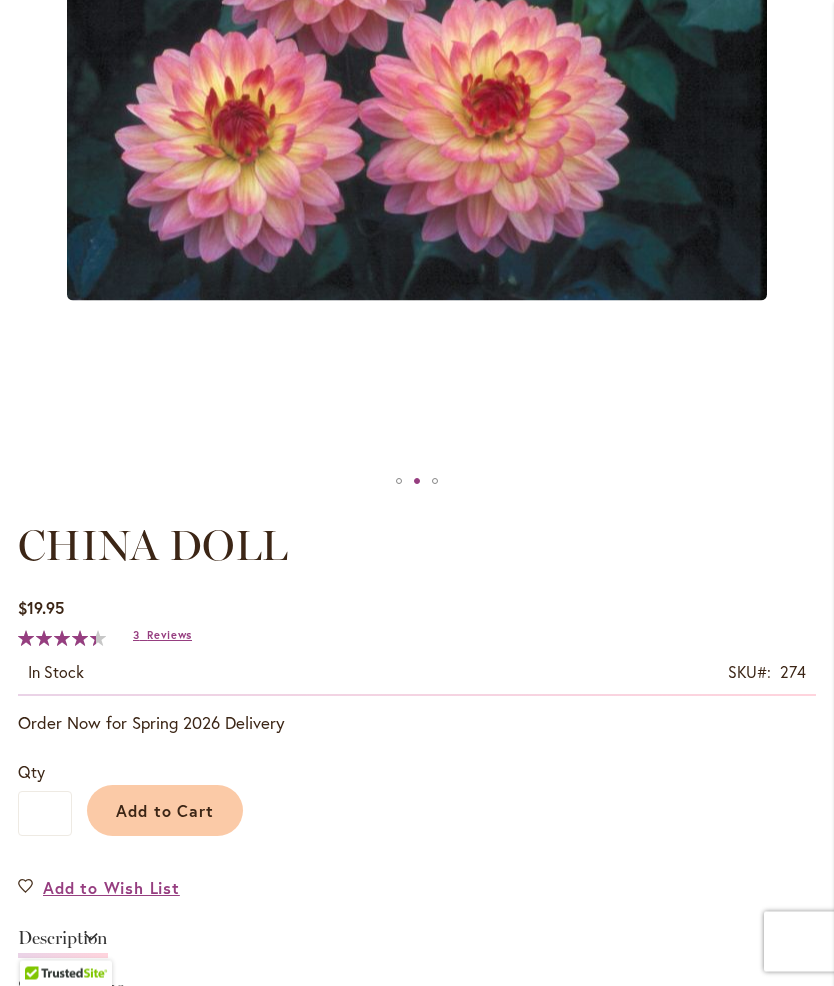 click on "Add to Cart" at bounding box center [165, 811] 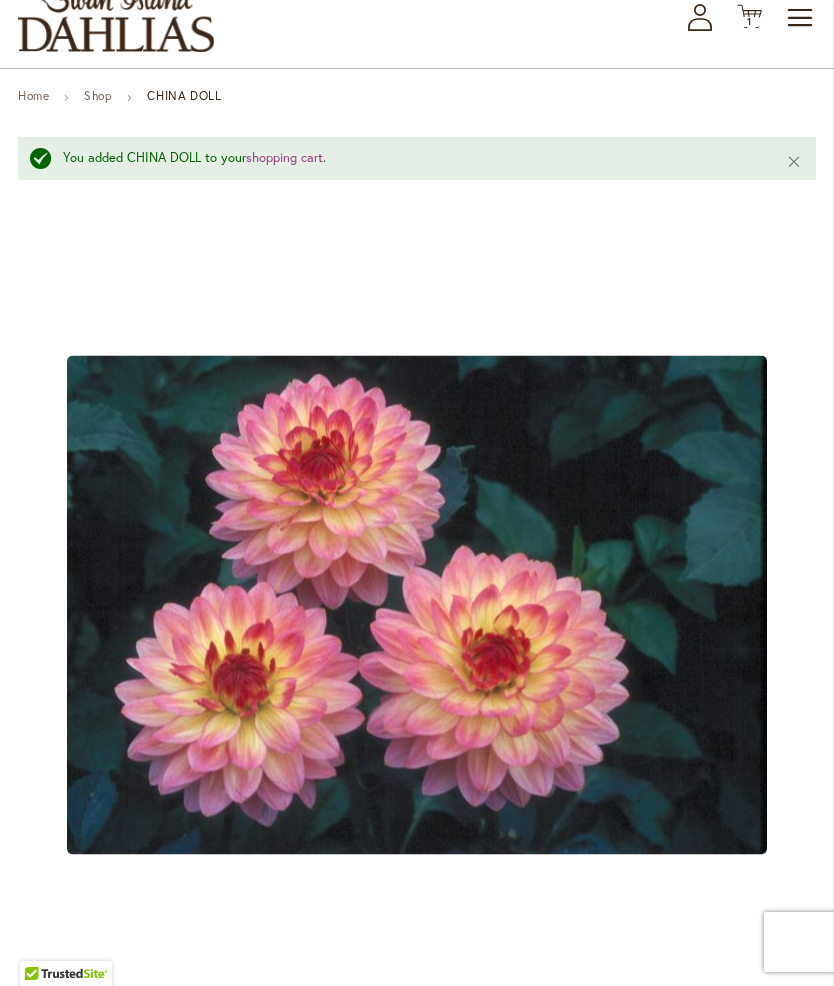 scroll, scrollTop: 15, scrollLeft: 0, axis: vertical 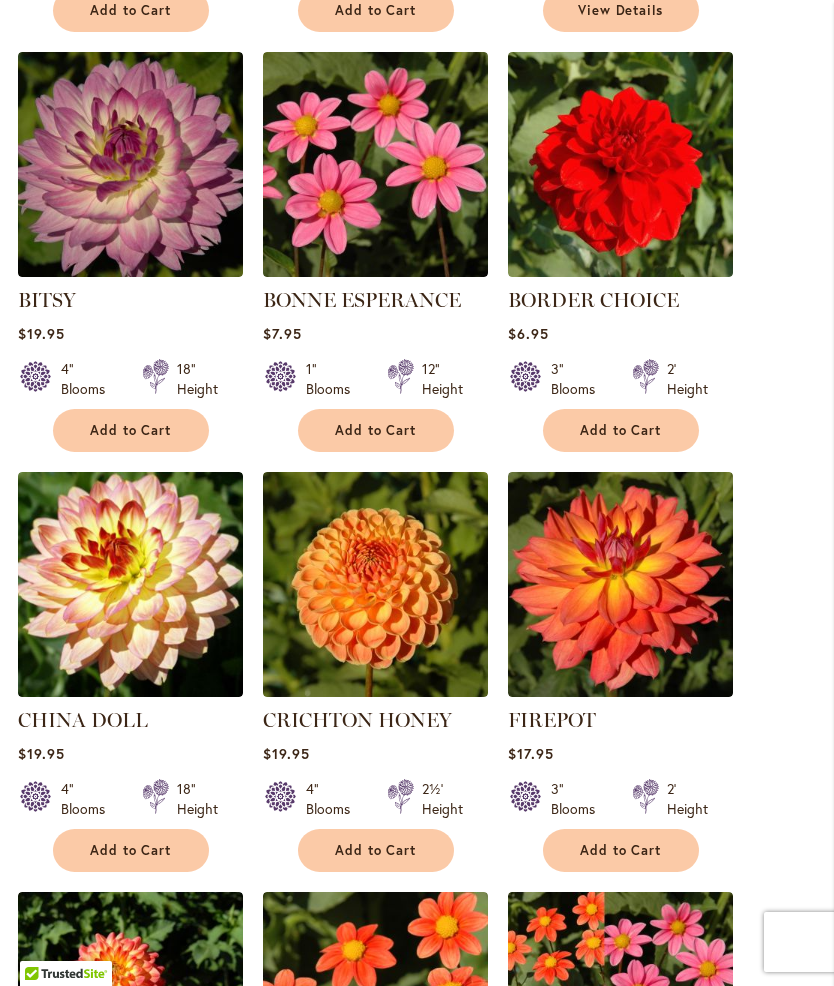 click at bounding box center [620, 584] 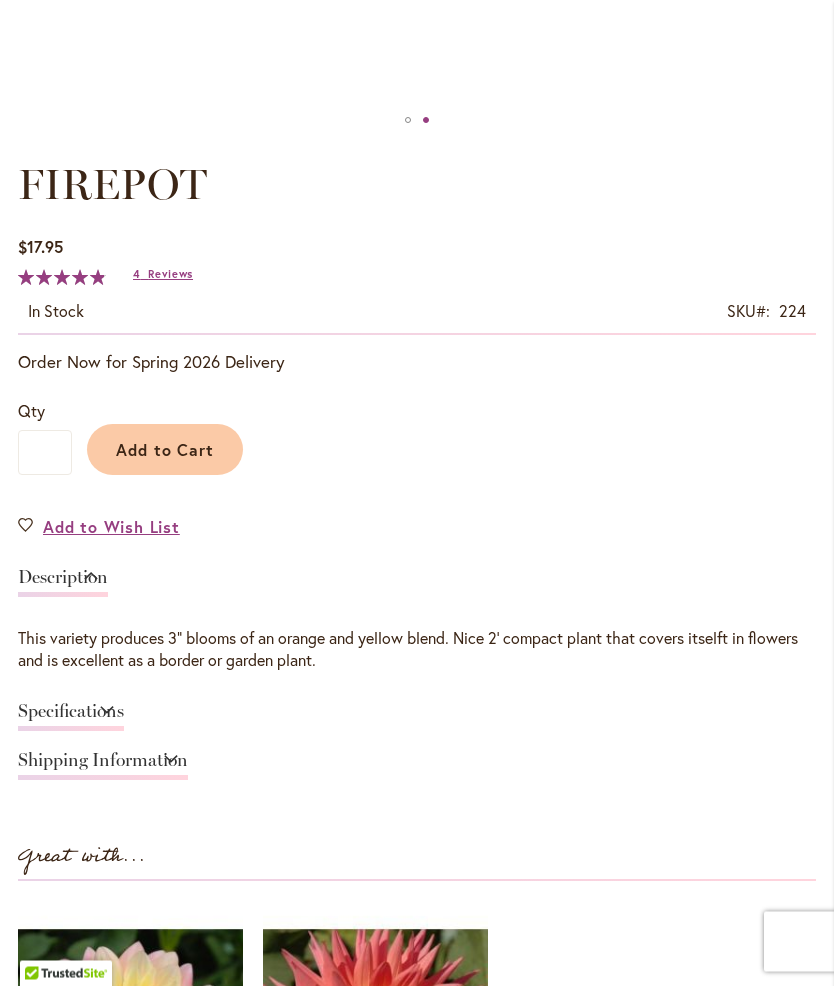 scroll, scrollTop: 993, scrollLeft: 0, axis: vertical 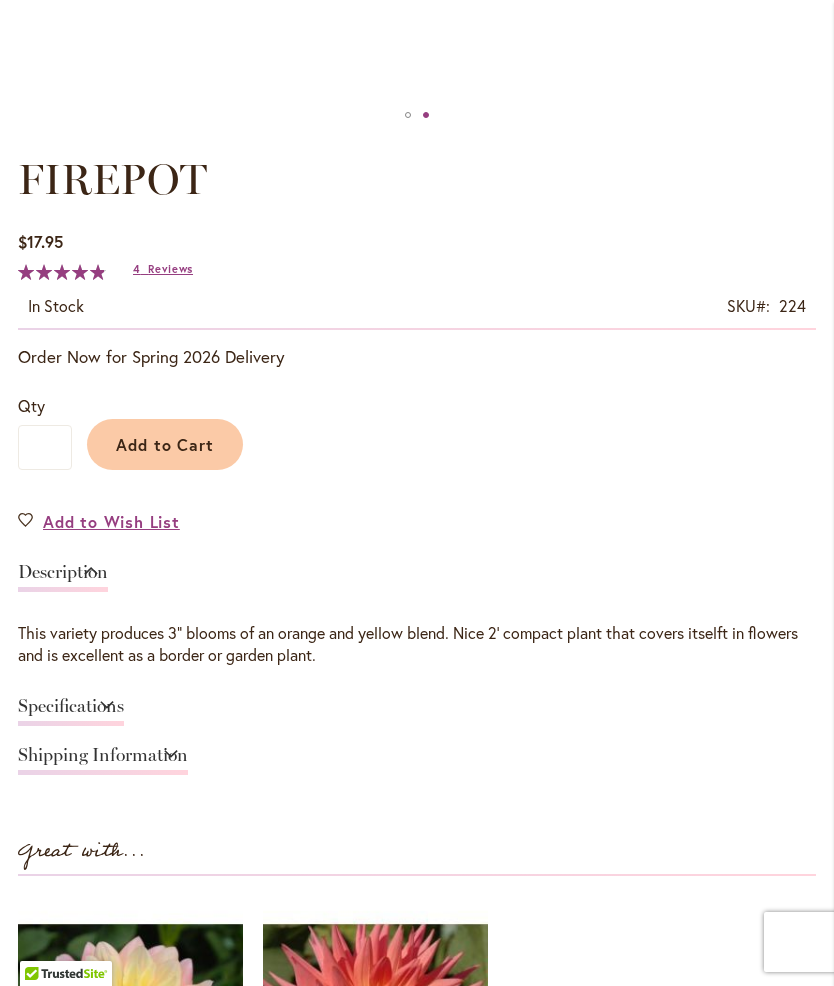click on "Specifications" at bounding box center (71, 711) 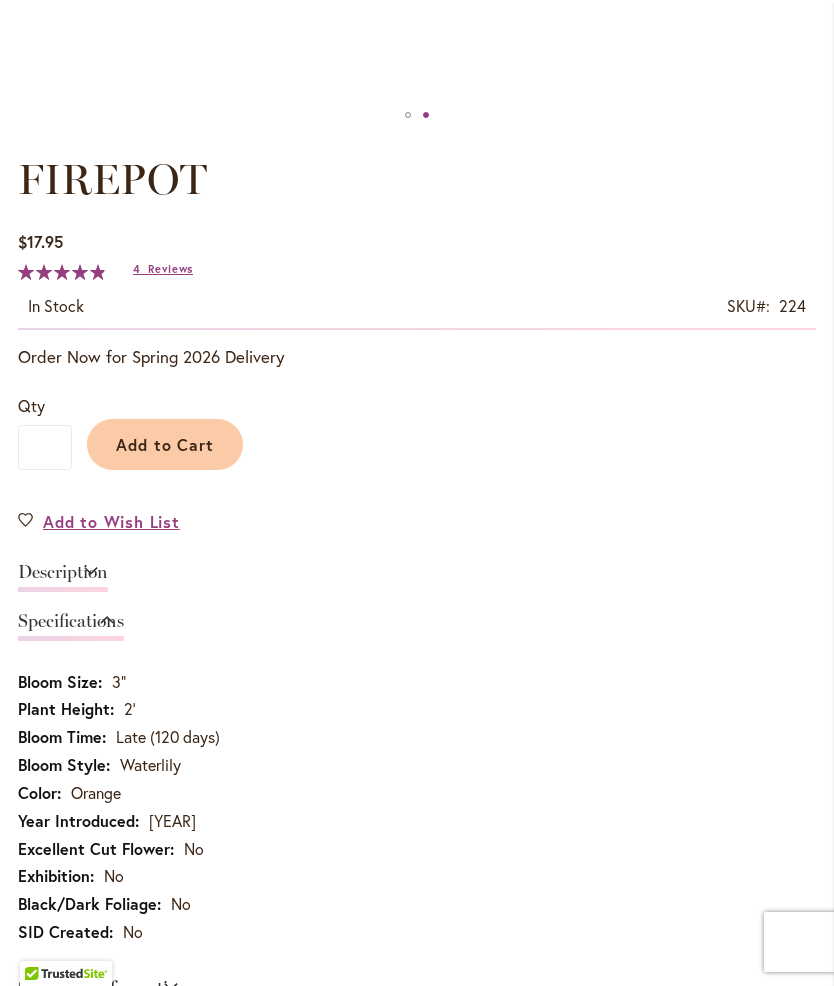 click on "Add to Cart" at bounding box center (165, 444) 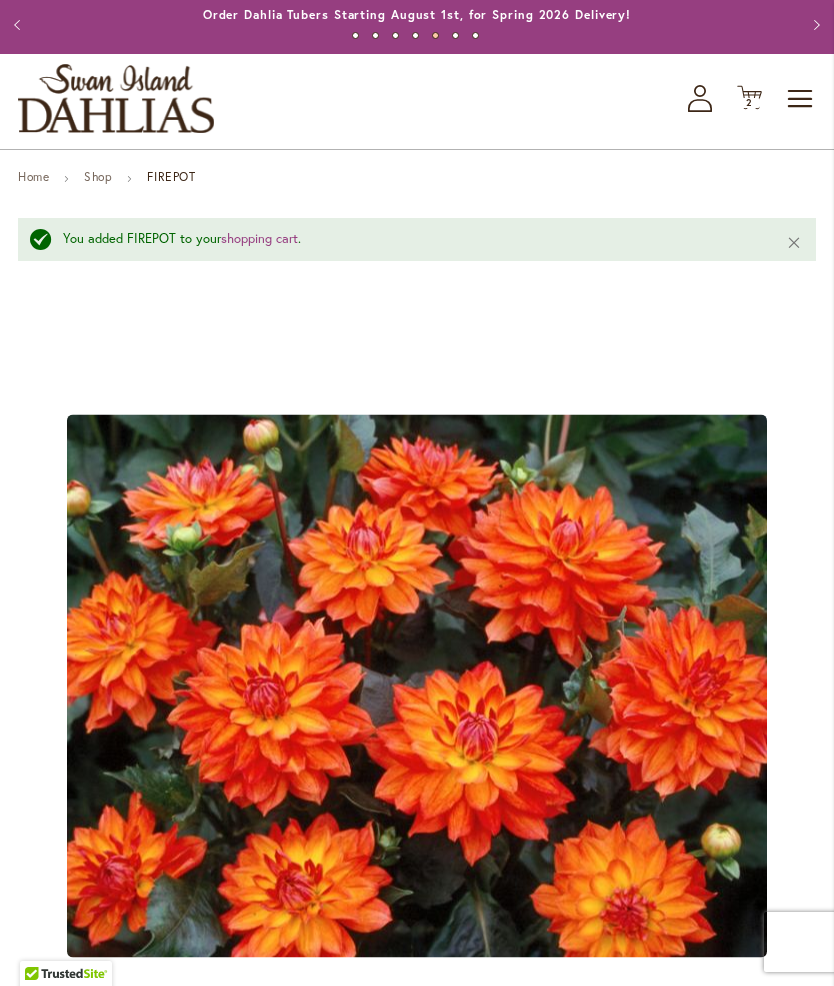 scroll, scrollTop: 35, scrollLeft: 0, axis: vertical 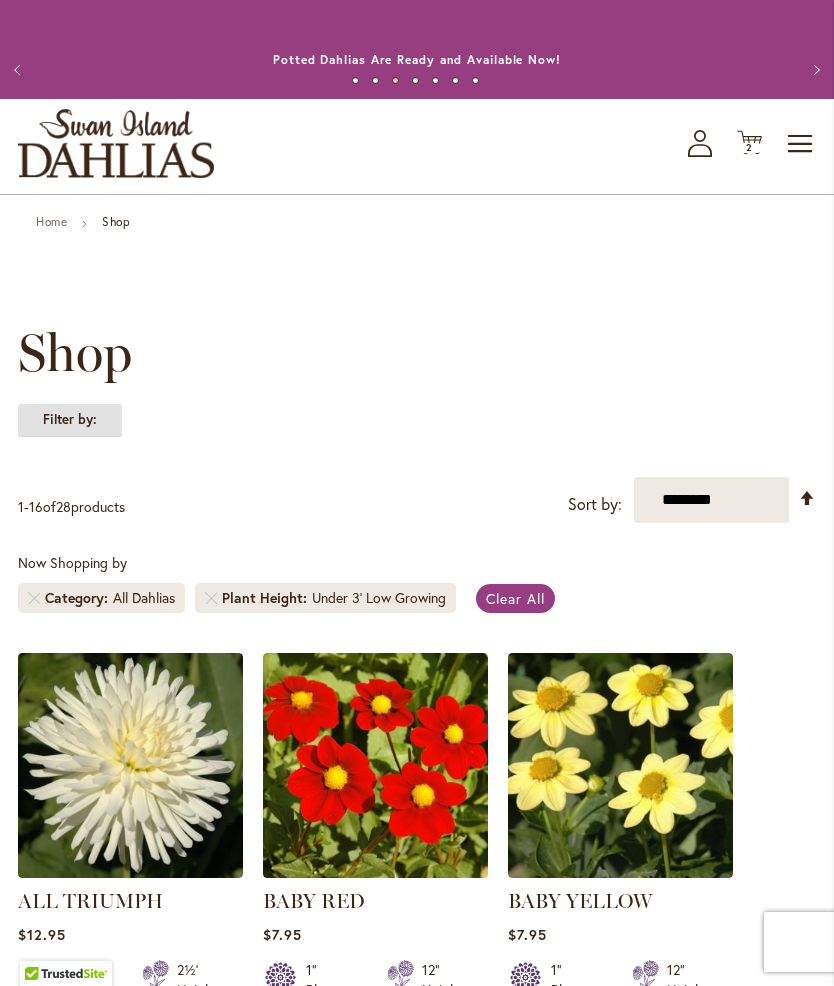 click on "Filter by:" at bounding box center (70, 420) 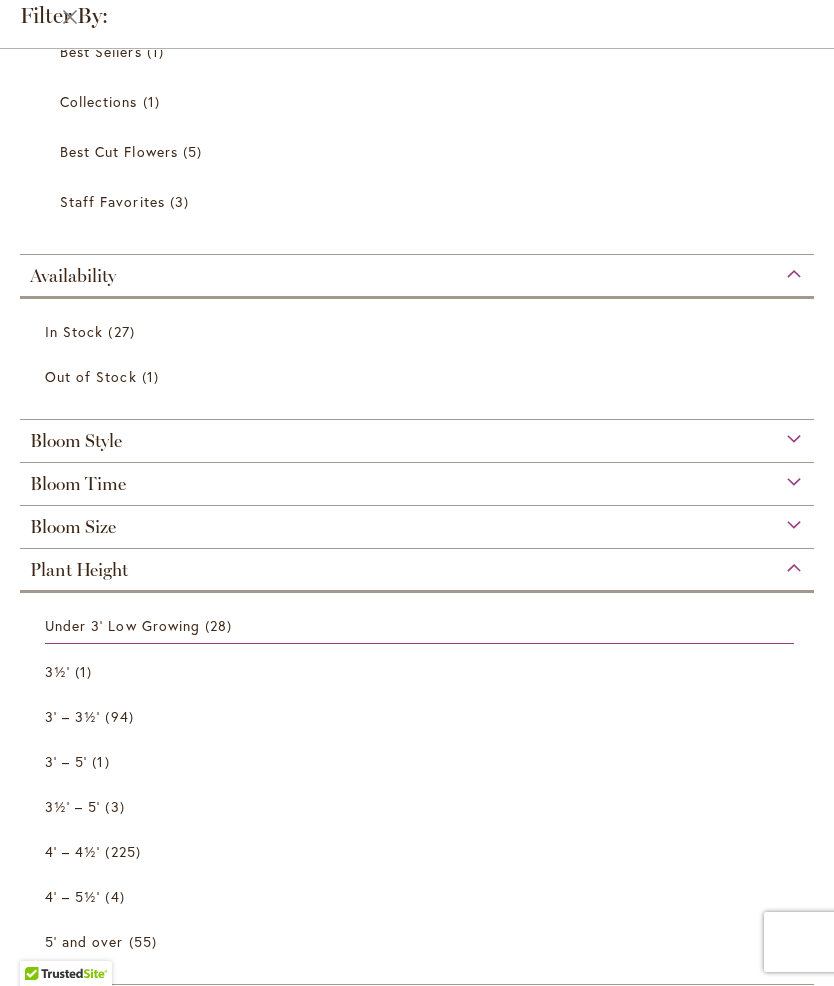 scroll, scrollTop: 162, scrollLeft: 0, axis: vertical 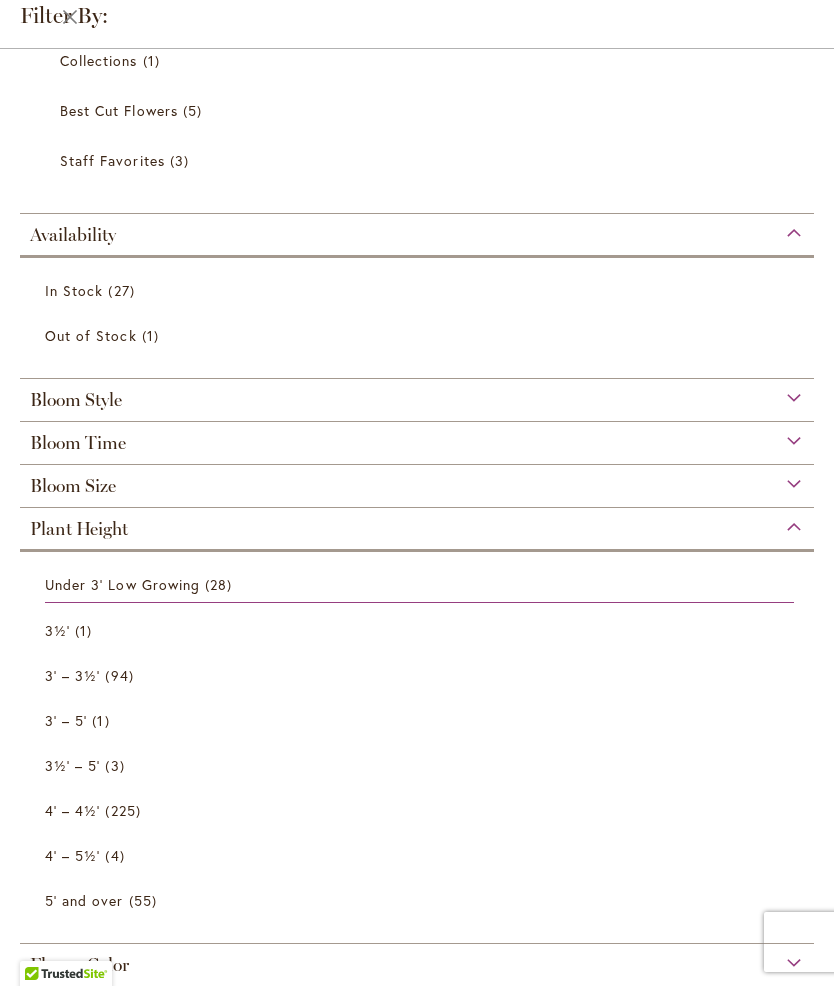 click on "Bloom Style" at bounding box center [76, 400] 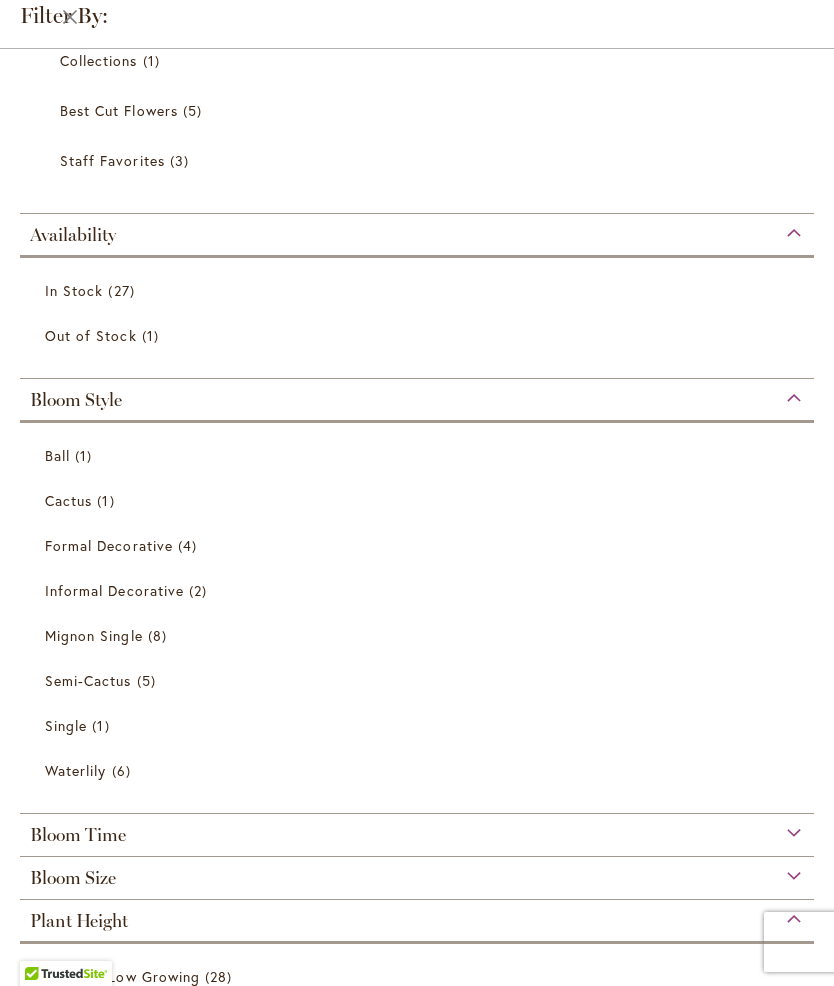 click on "Bloom Style" at bounding box center [76, 400] 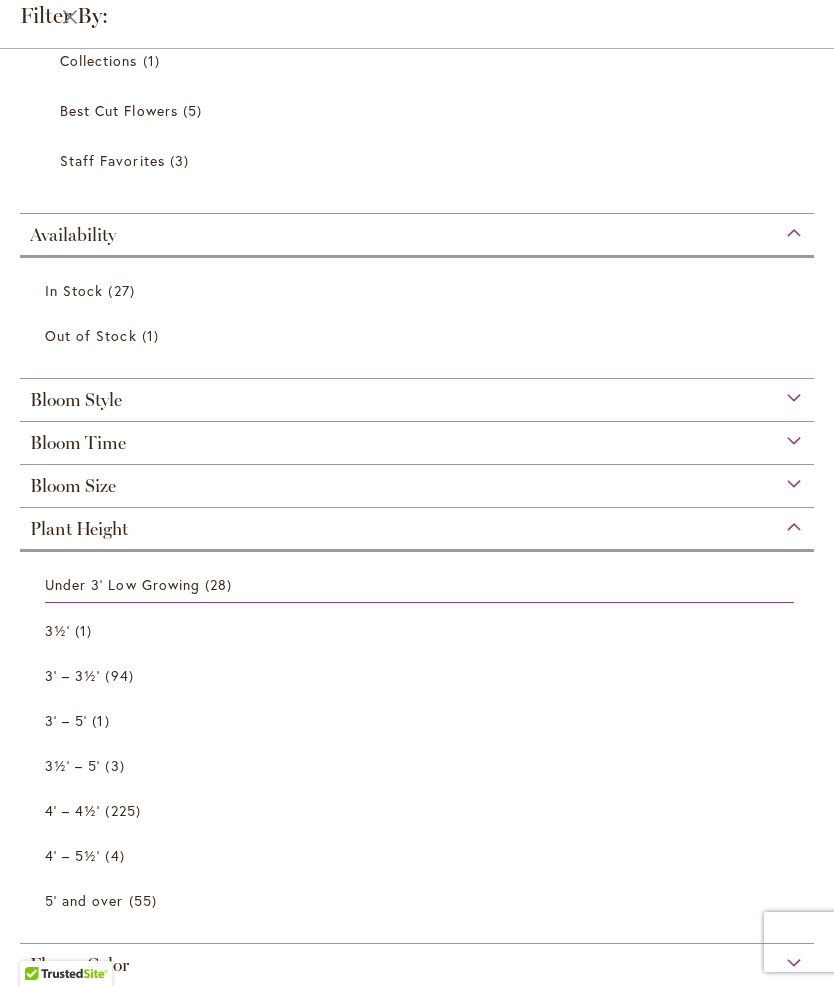 click on "Bloom Time" at bounding box center (78, 443) 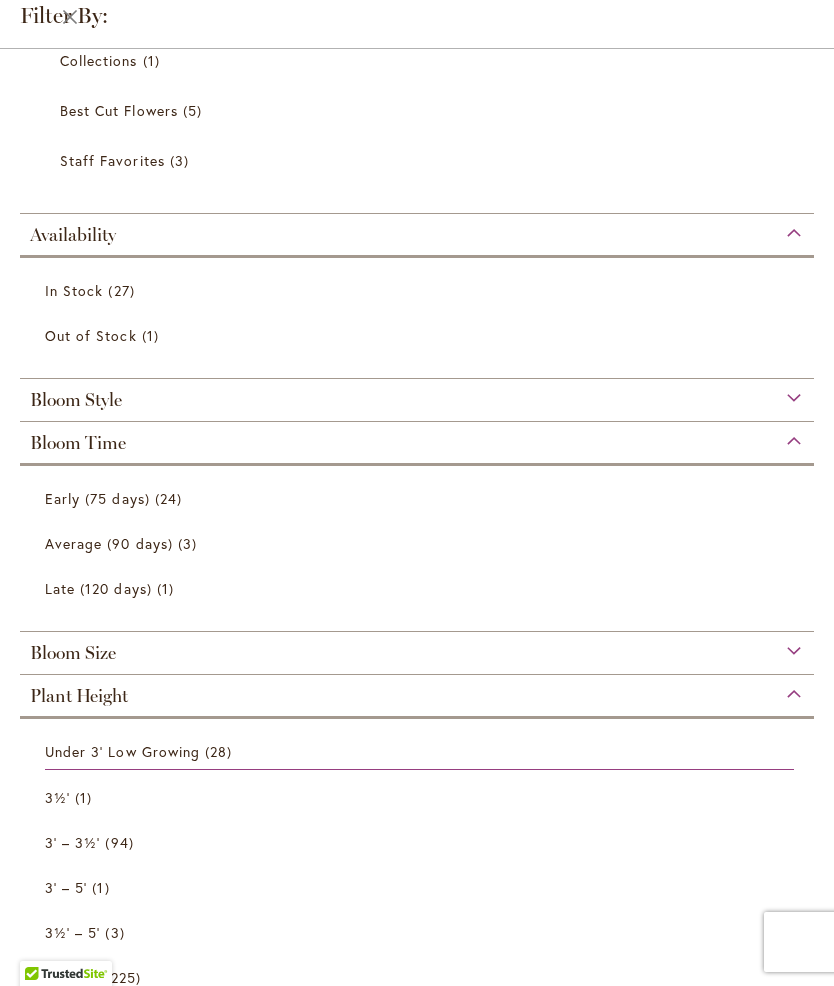 click on "Average (90 days)" at bounding box center (109, 543) 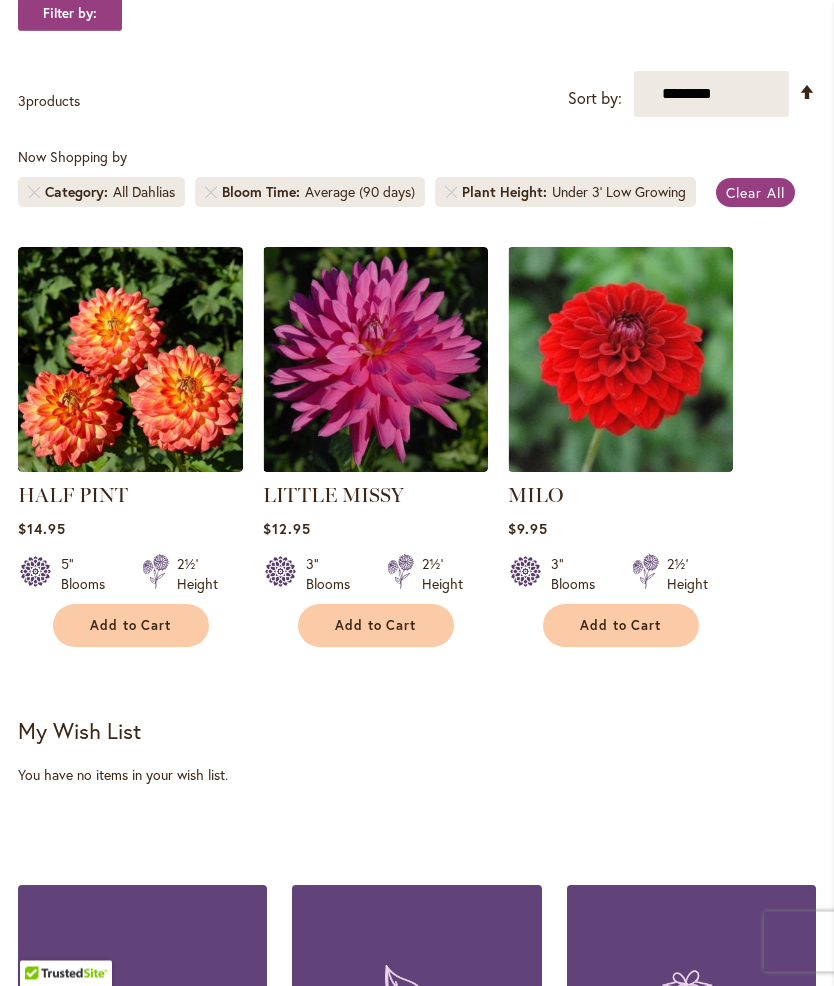 scroll, scrollTop: 406, scrollLeft: 0, axis: vertical 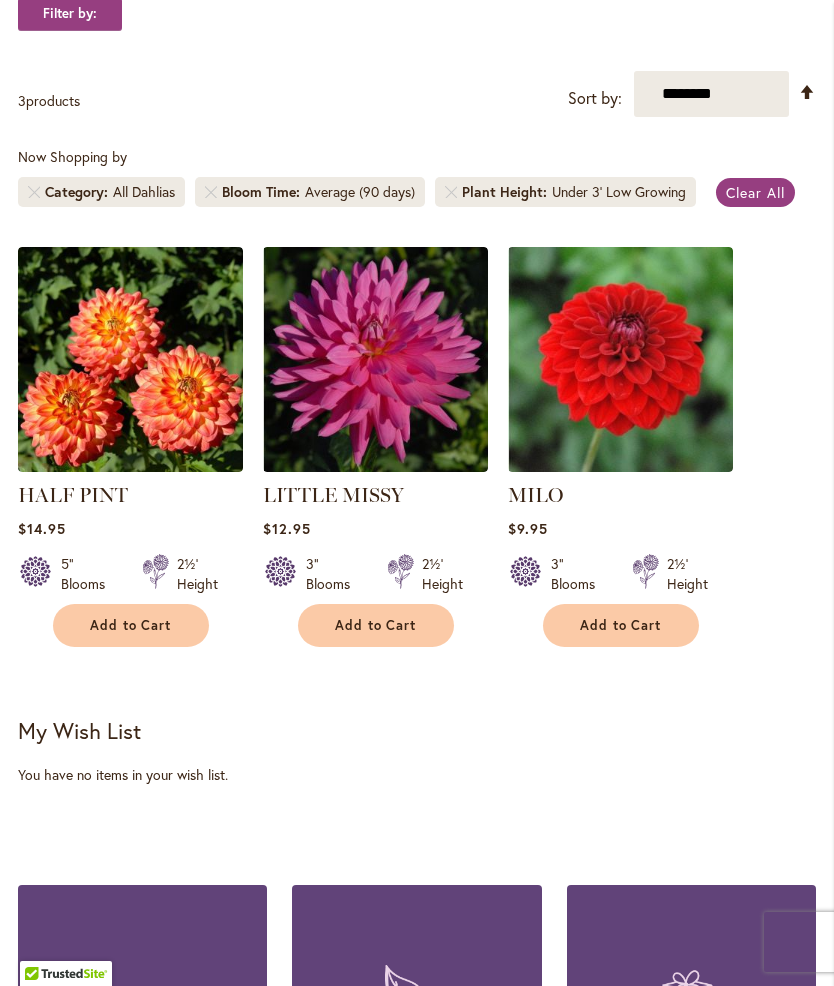 click at bounding box center [375, 359] 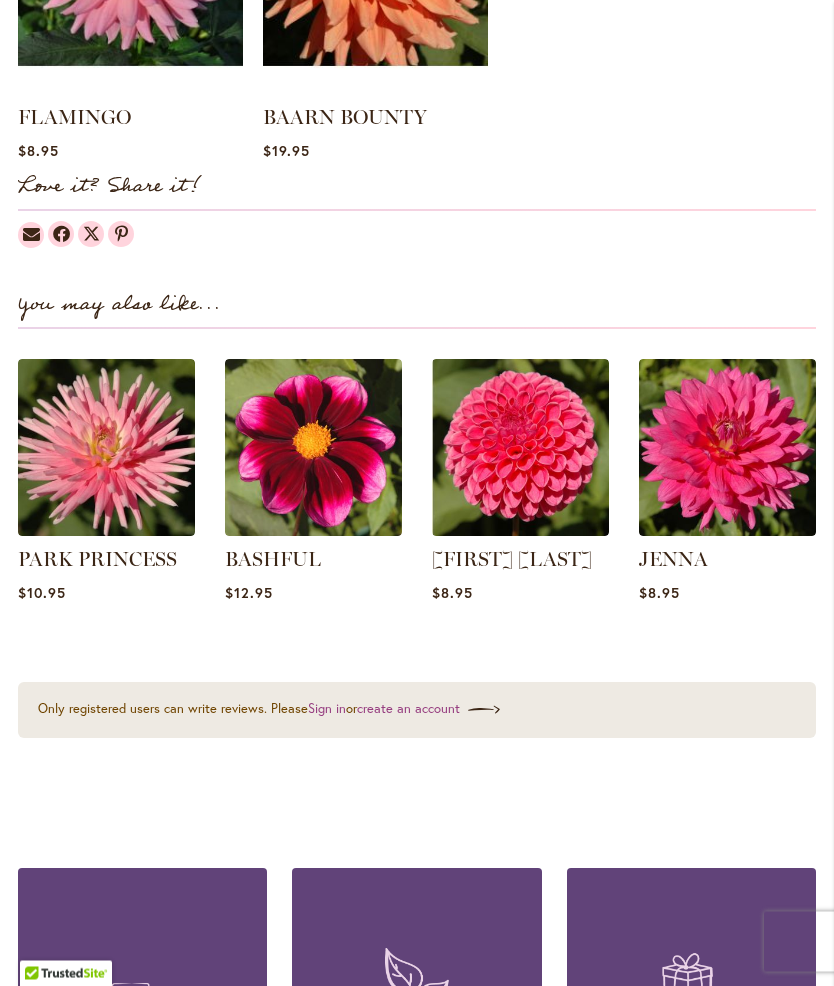 scroll, scrollTop: 2075, scrollLeft: 0, axis: vertical 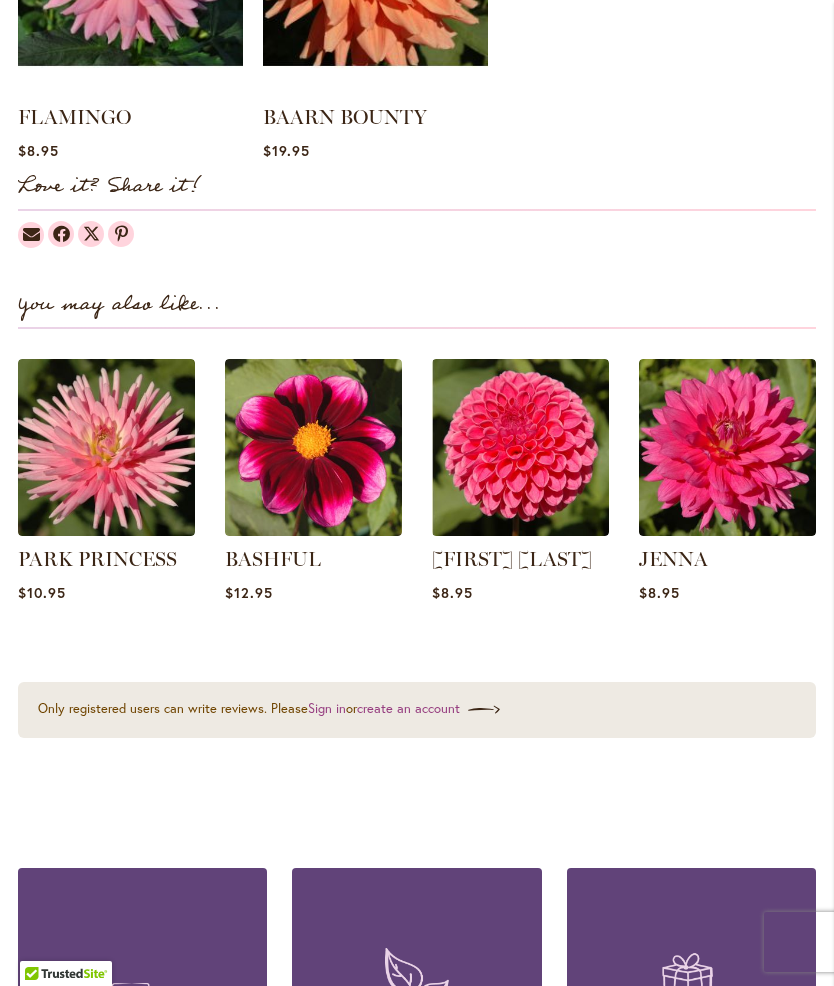 click at bounding box center (727, 447) 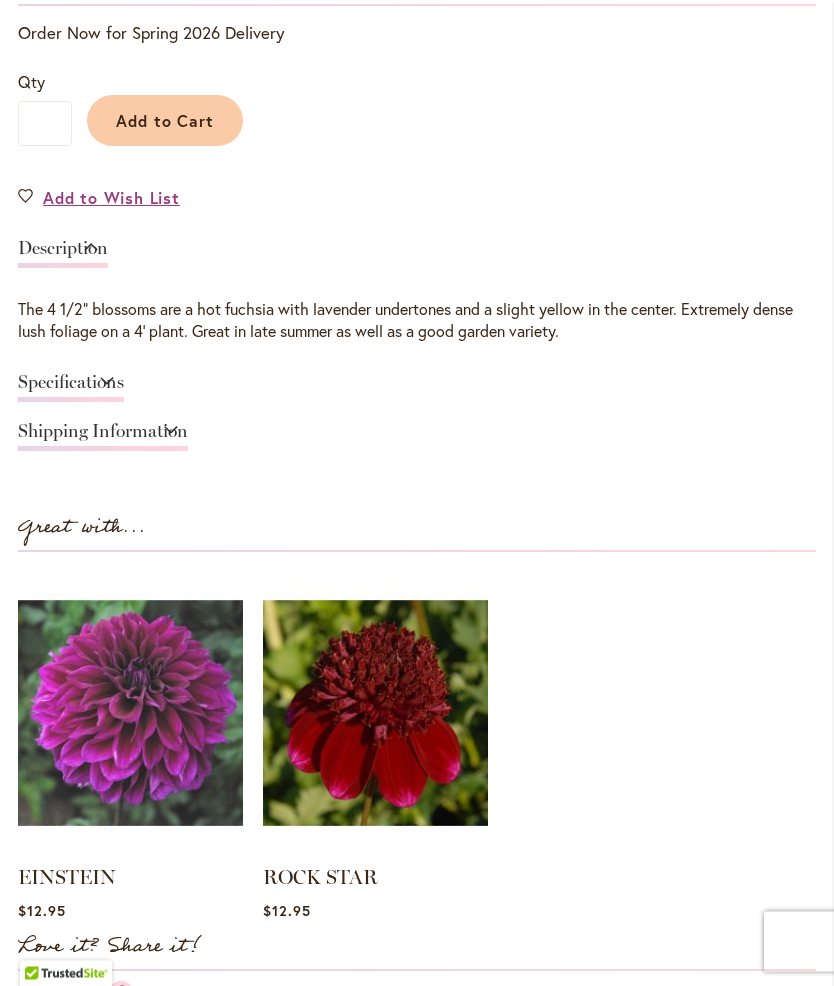 scroll, scrollTop: 1320, scrollLeft: 0, axis: vertical 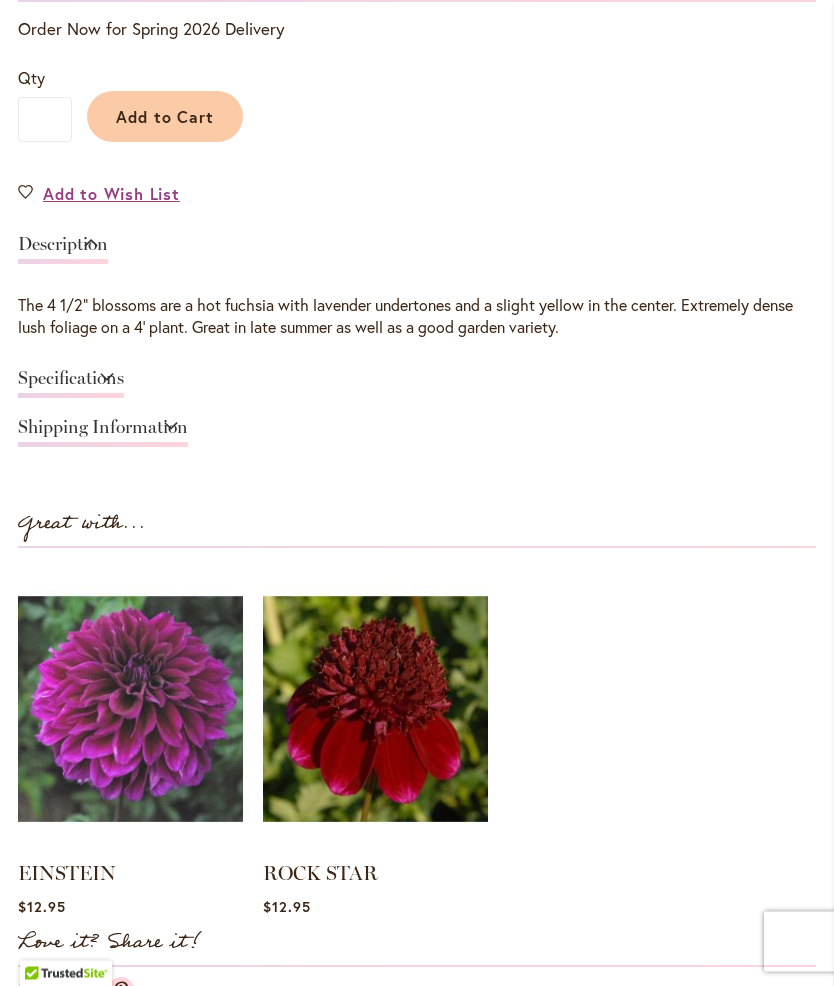 click on "Specifications" at bounding box center [71, 384] 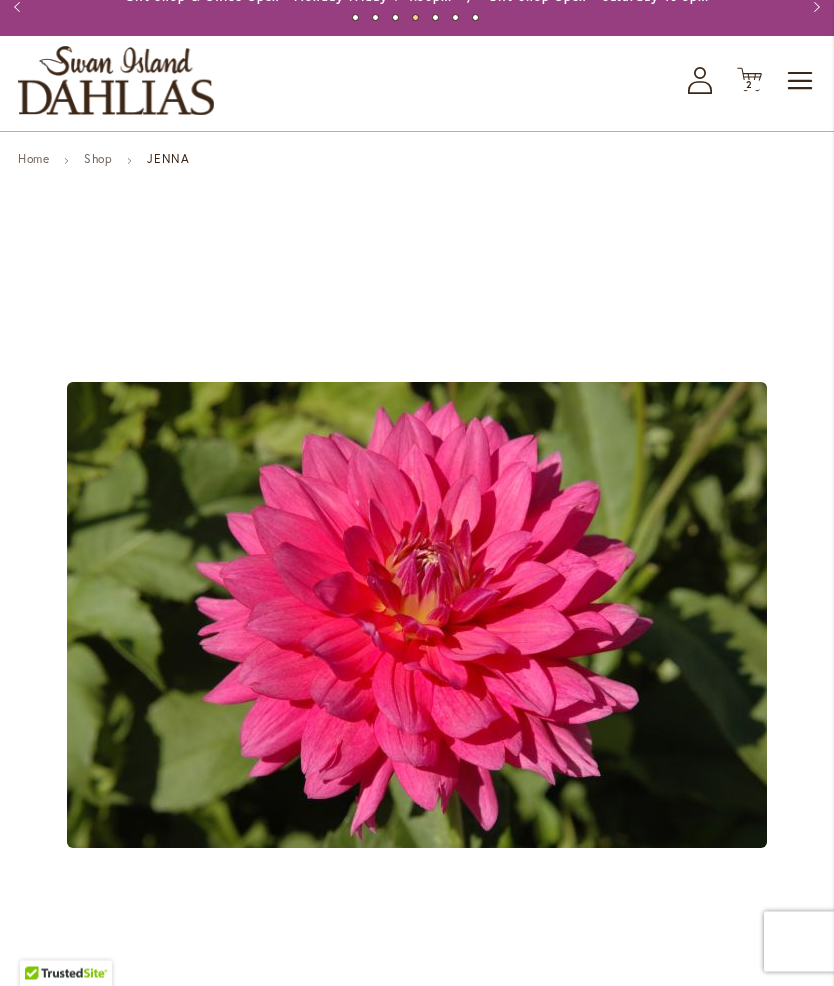 scroll, scrollTop: 0, scrollLeft: 0, axis: both 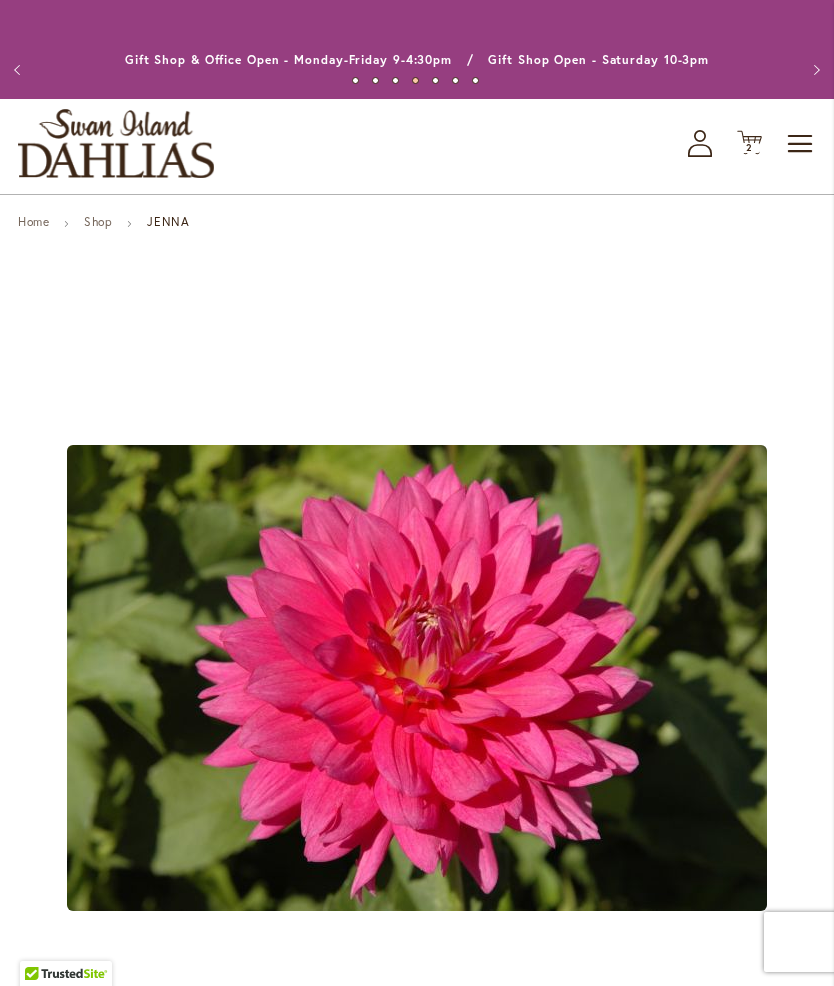 click on "2" at bounding box center (749, 147) 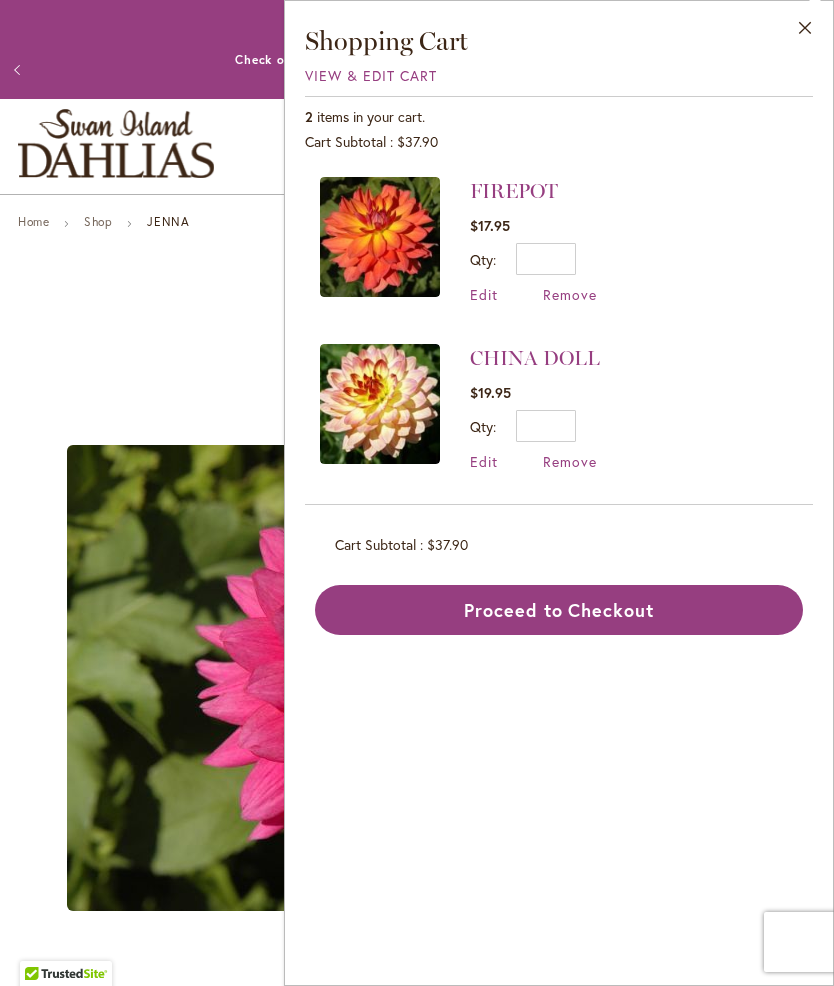 click on "Close" at bounding box center (805, 32) 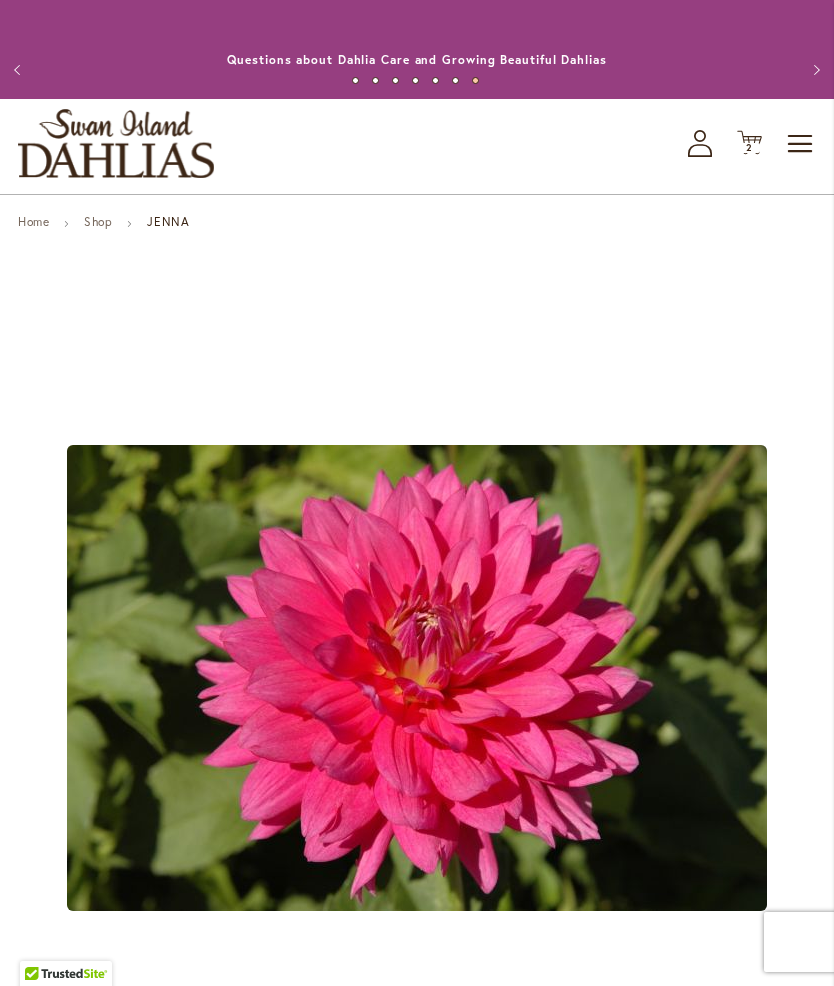 click on "Shop" at bounding box center [98, 221] 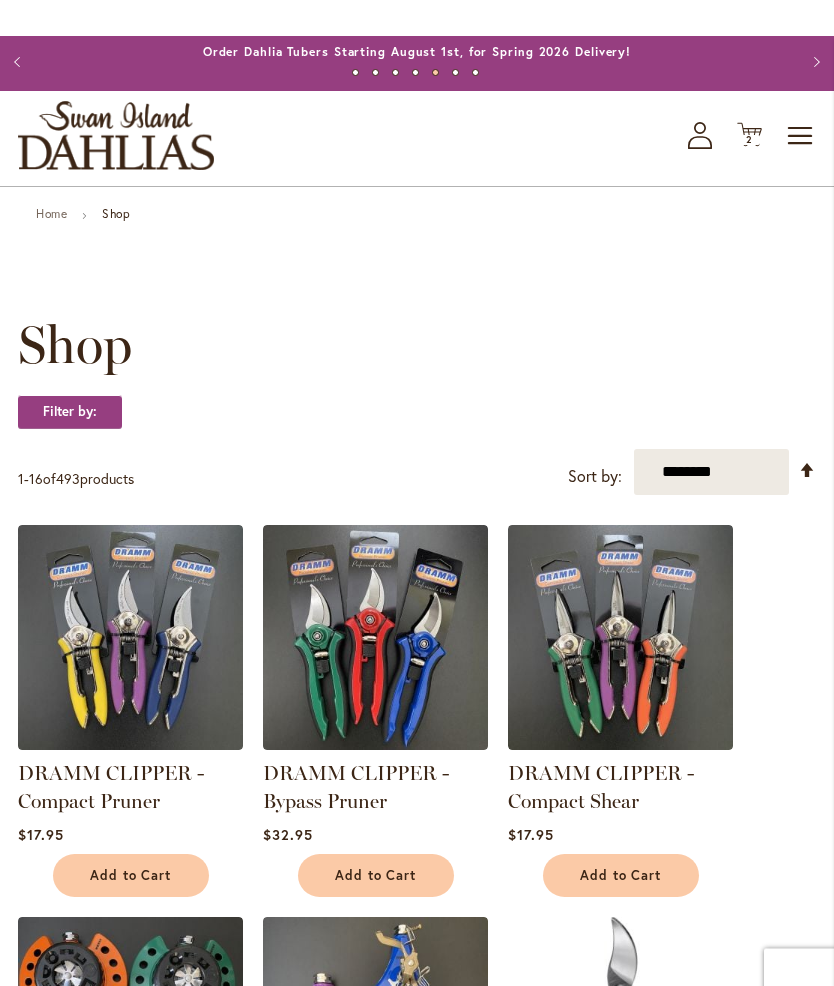 scroll, scrollTop: 0, scrollLeft: 0, axis: both 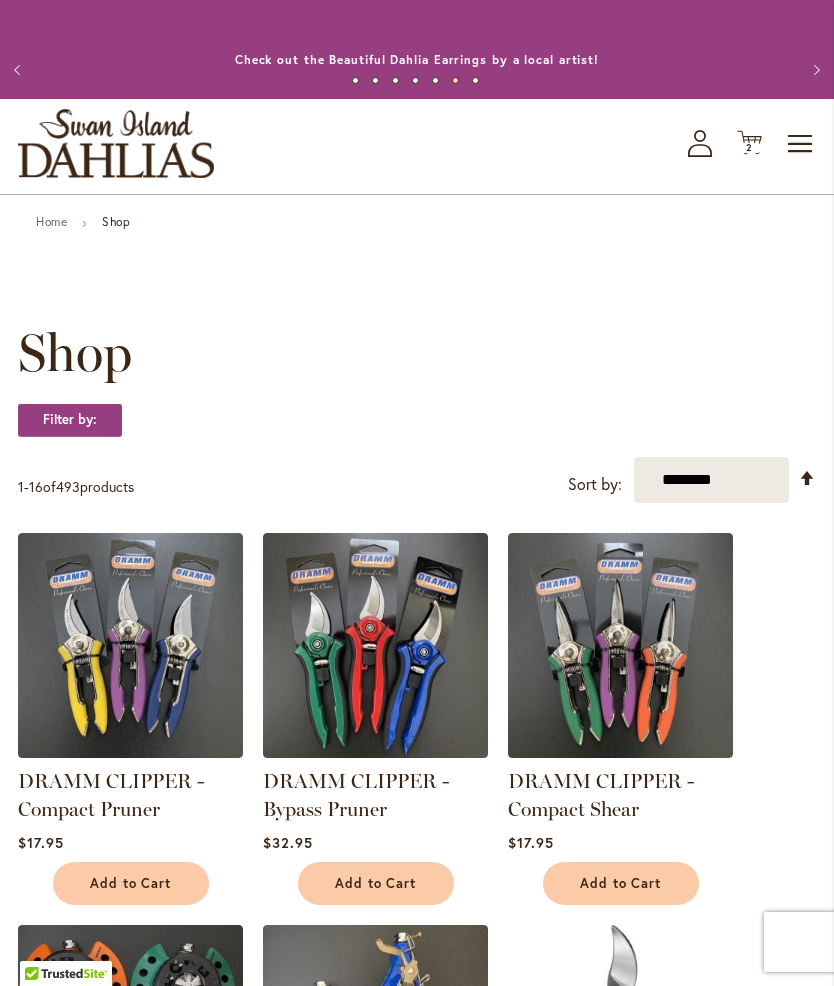 click on "Toggle Nav" at bounding box center (801, 144) 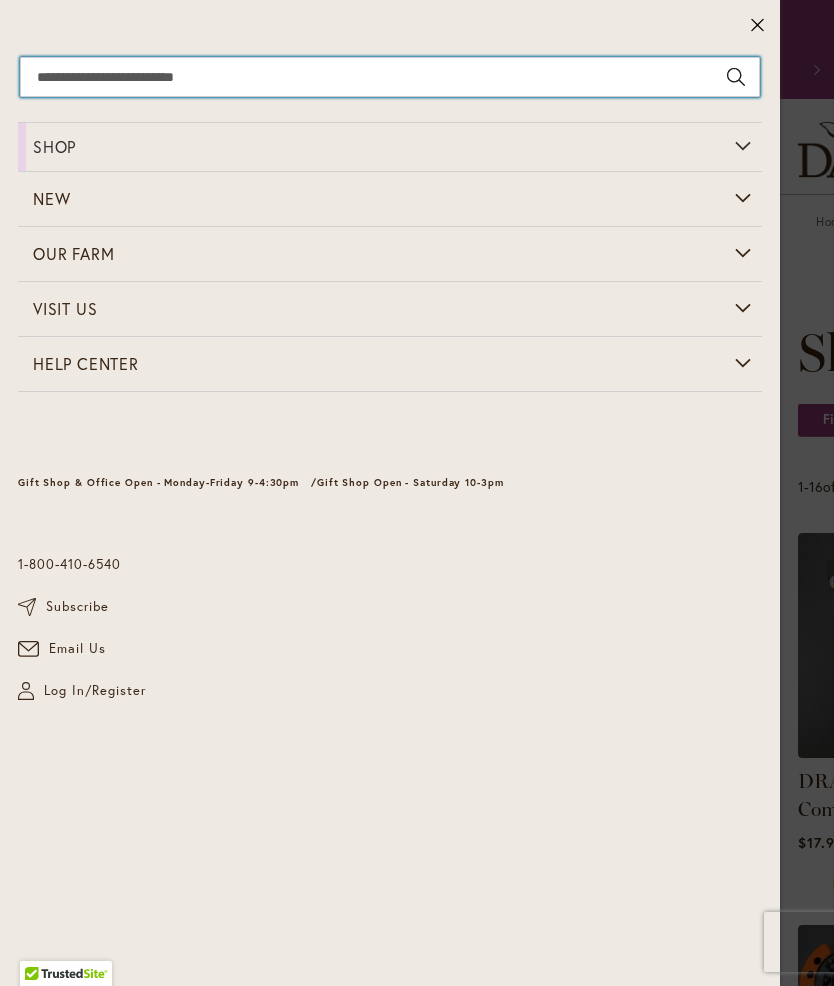 click on "Search" at bounding box center [390, 77] 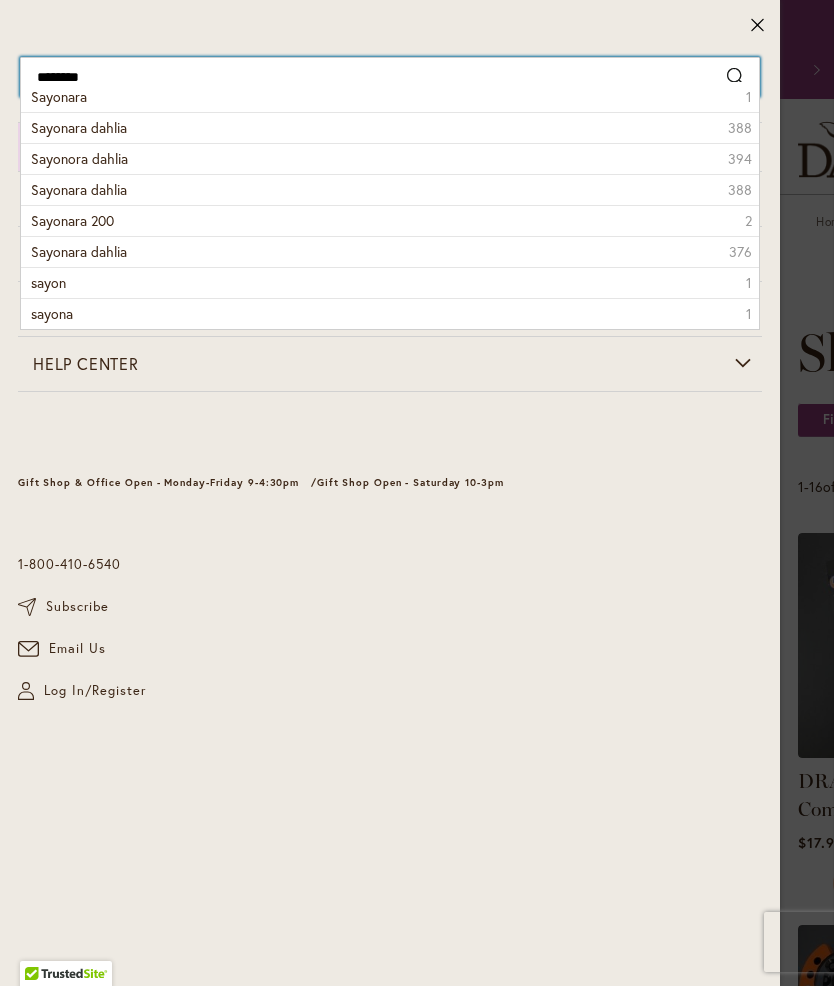 type on "********" 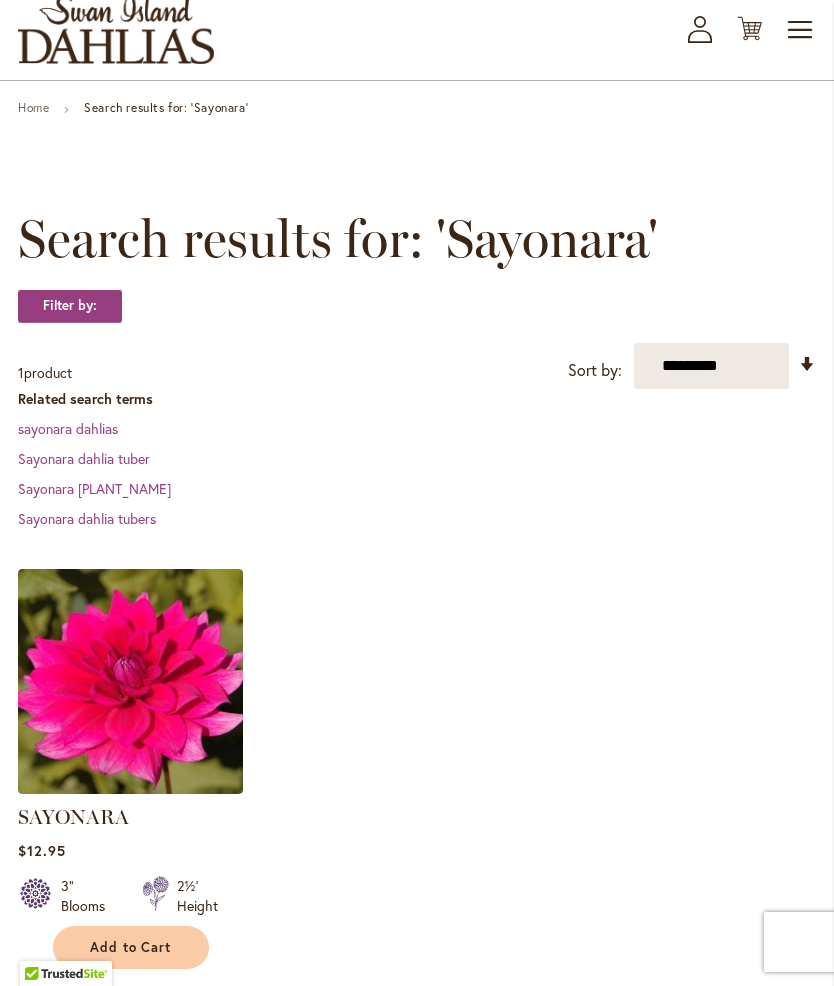 scroll, scrollTop: 159, scrollLeft: 0, axis: vertical 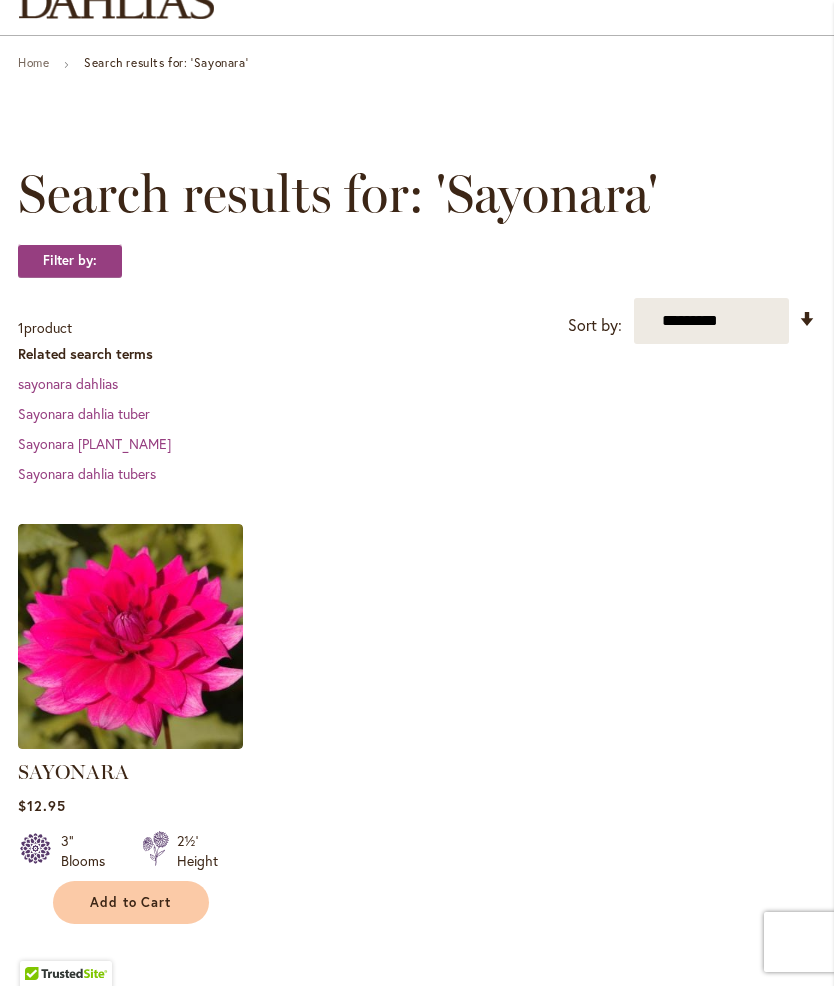 click at bounding box center [130, 636] 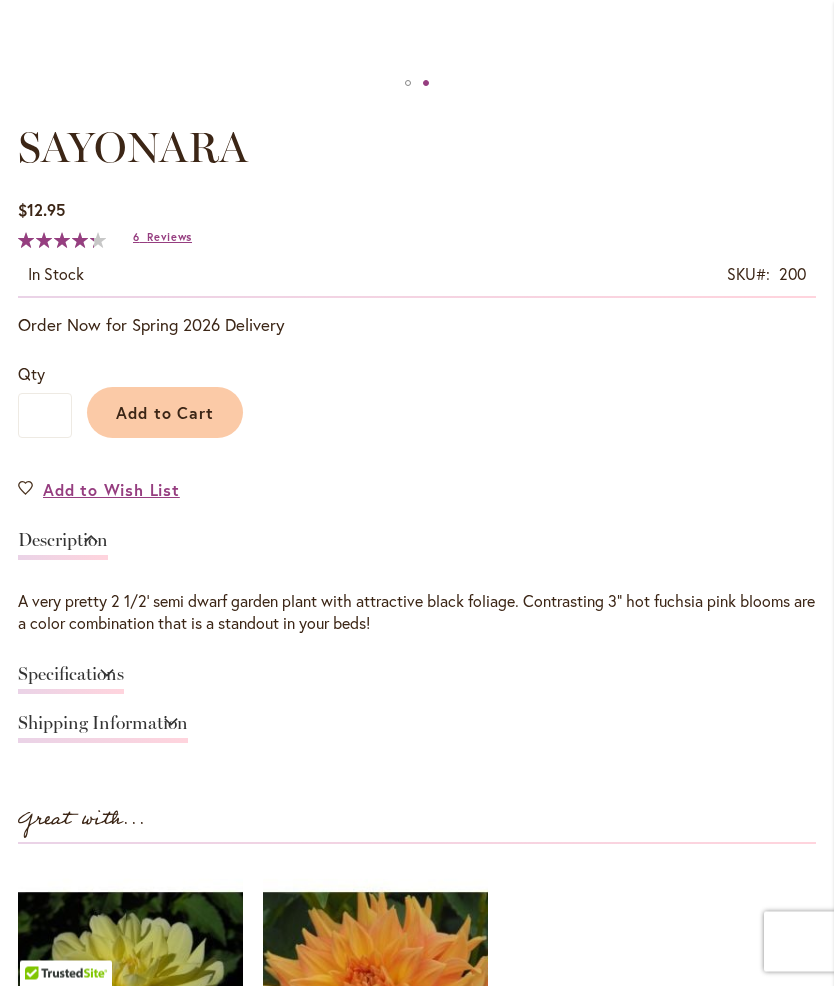 scroll, scrollTop: 1025, scrollLeft: 0, axis: vertical 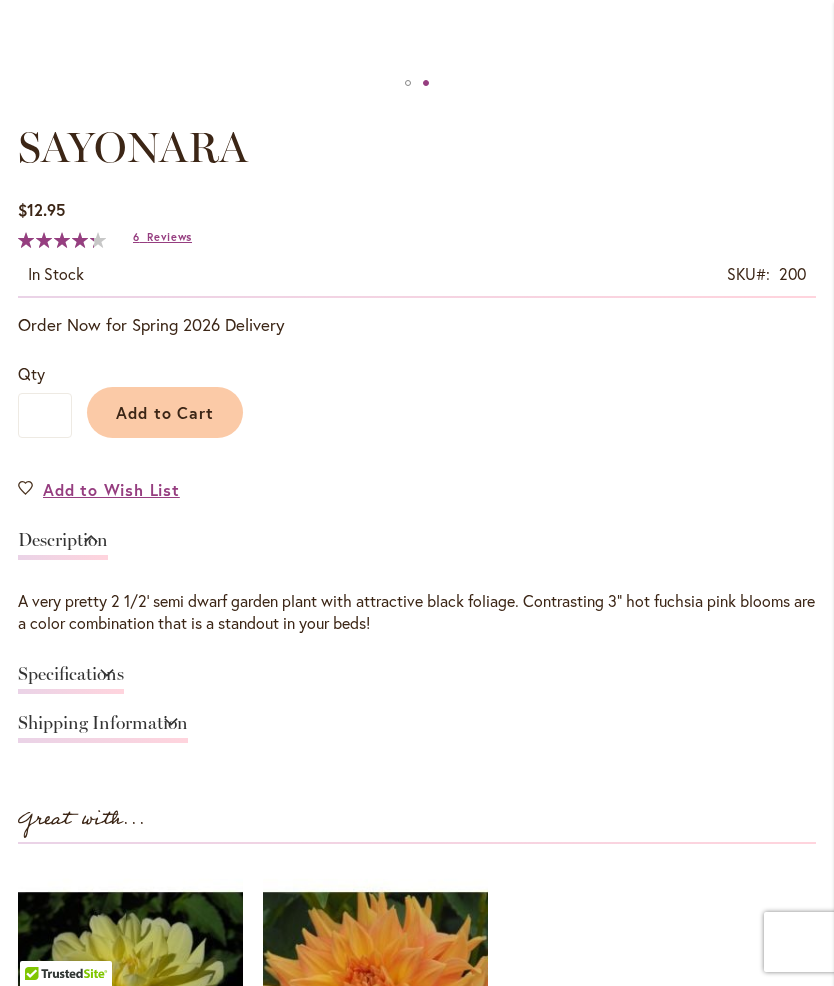 click on "Specifications" at bounding box center [71, 679] 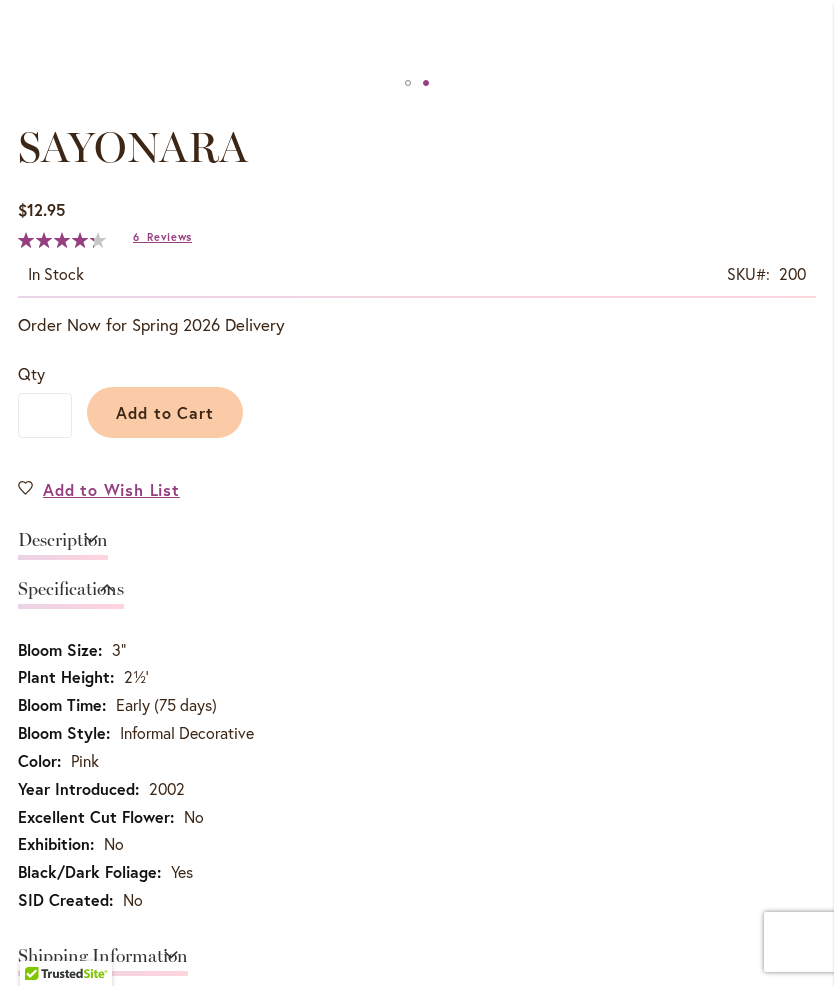 click on "Specifications" at bounding box center (71, 594) 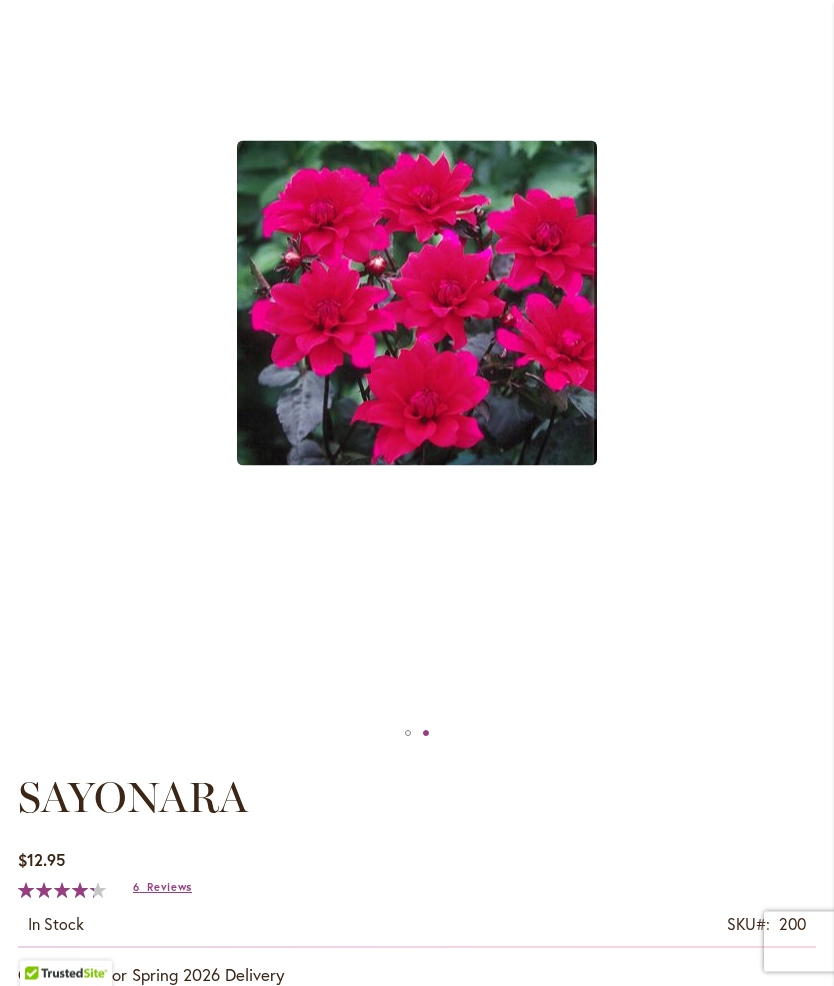scroll, scrollTop: 370, scrollLeft: 0, axis: vertical 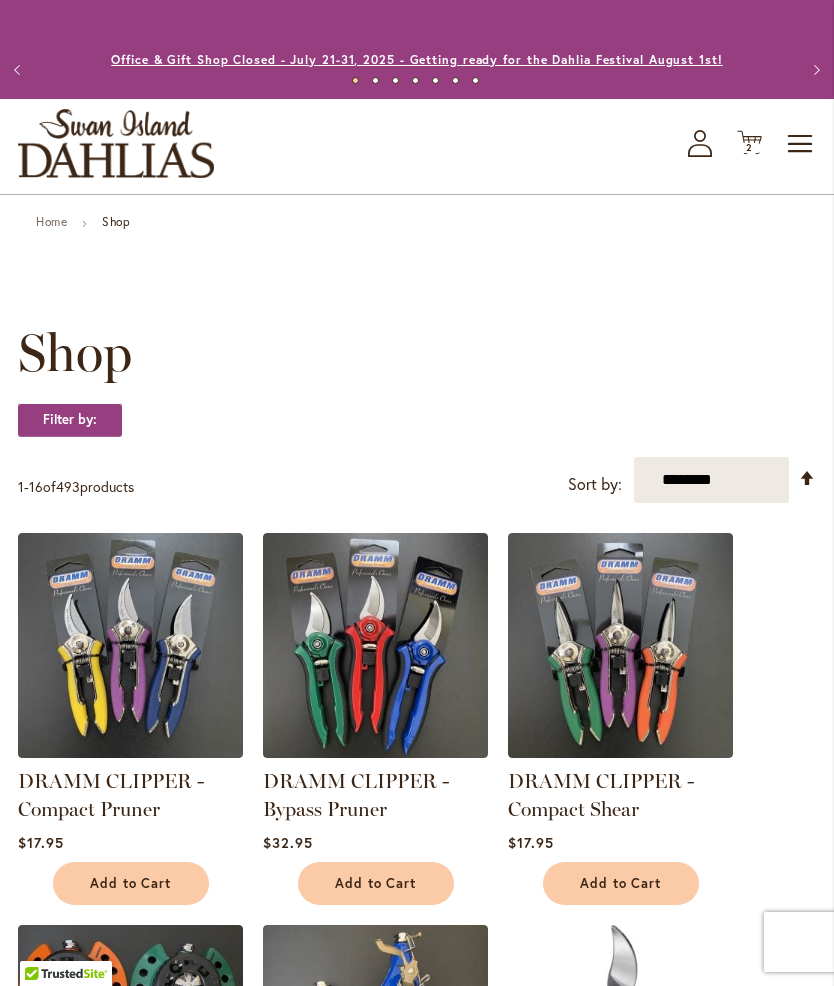 click on "Office & Gift Shop Closed - July 21-31, 2025 - Getting ready for the Dahlia Festival August 1st!" at bounding box center (416, 59) 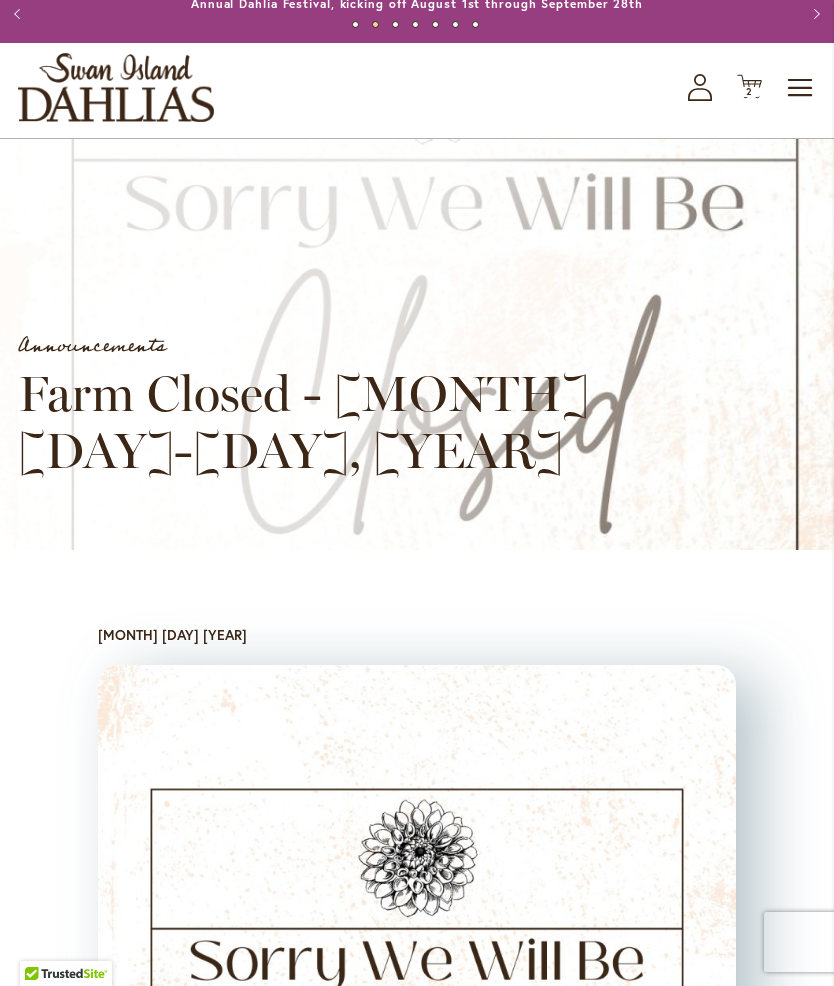 scroll, scrollTop: 0, scrollLeft: 0, axis: both 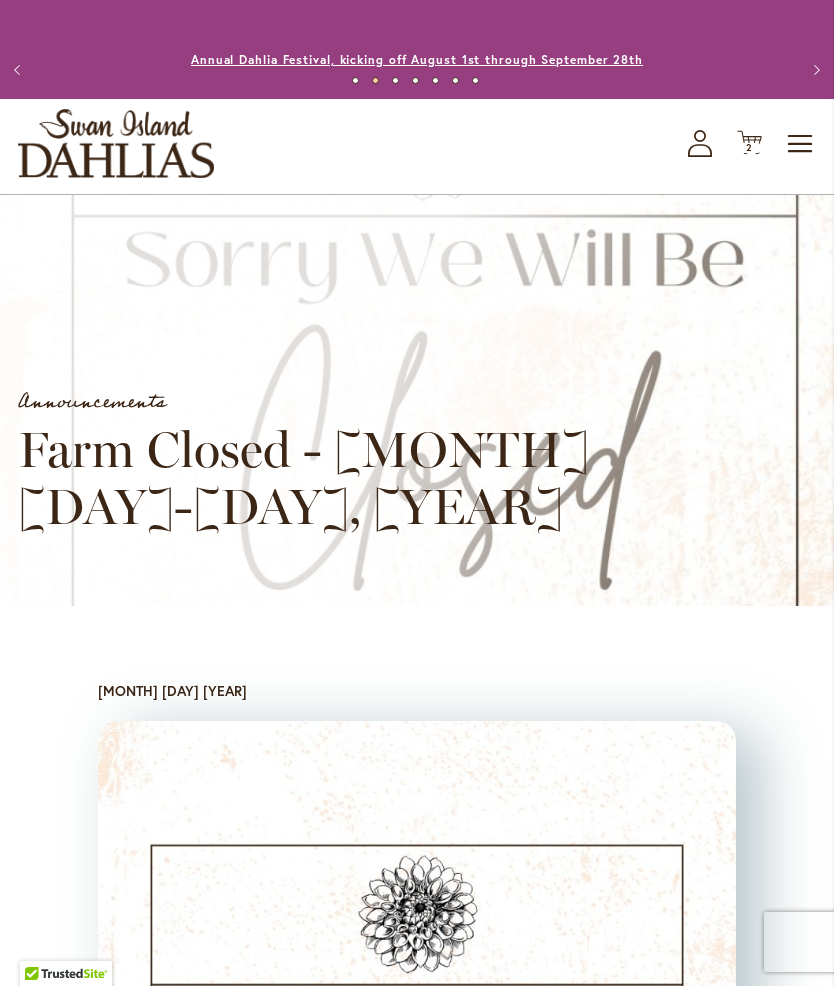 click on "Annual Dahlia Festival, kicking off August 1st through September 28th" at bounding box center [417, 59] 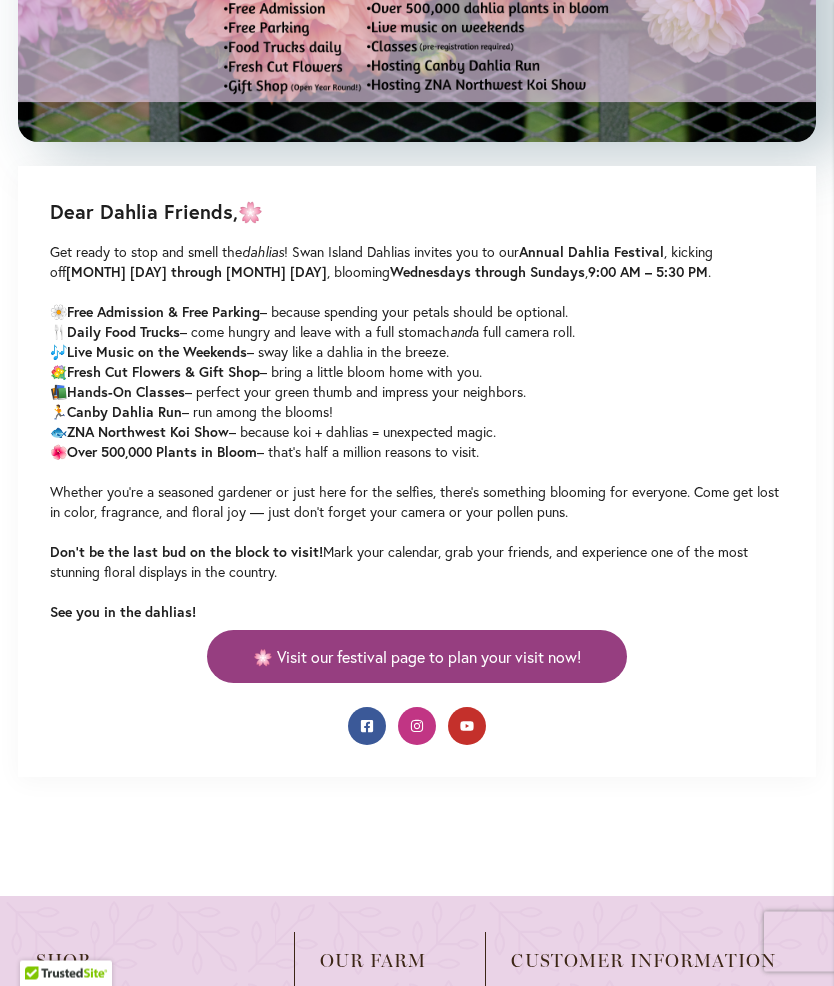scroll, scrollTop: 605, scrollLeft: 0, axis: vertical 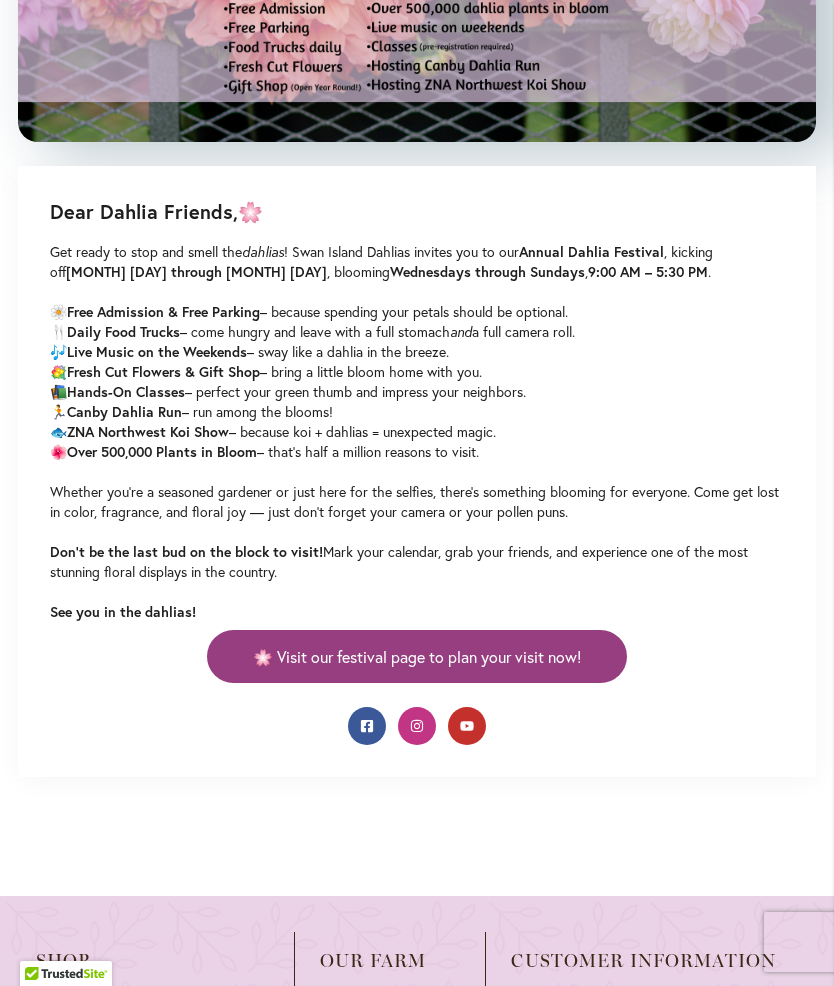 click on "🌸 Visit our festival page to plan your visit now!" 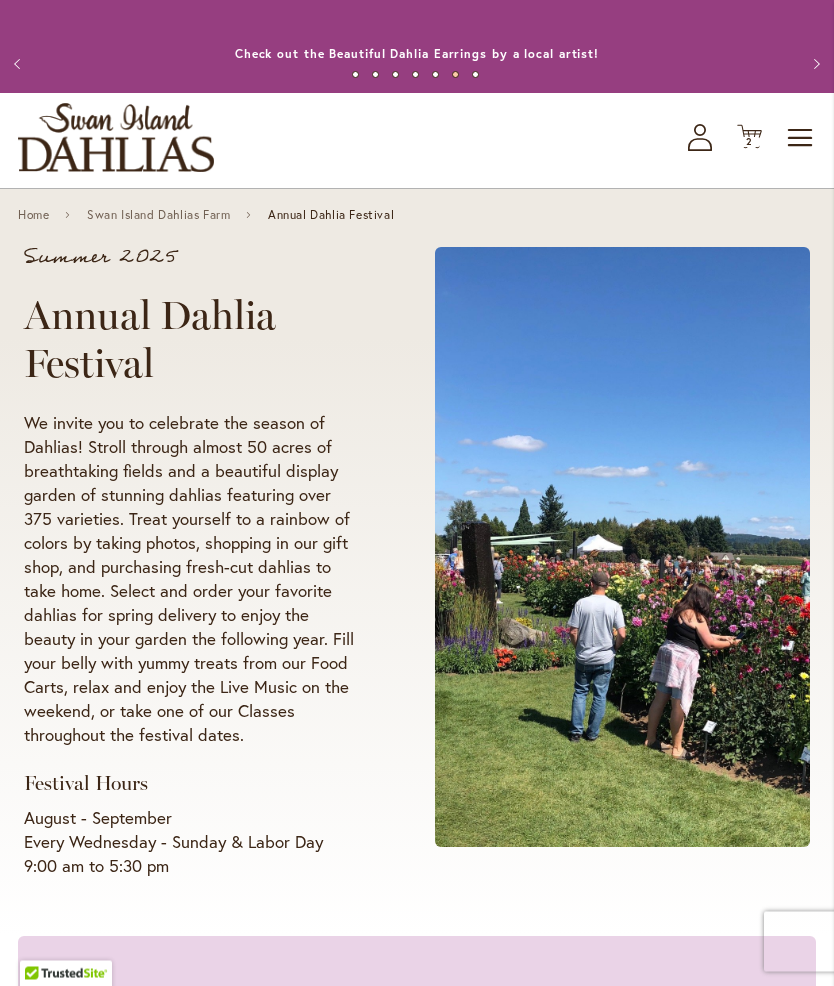 scroll, scrollTop: 0, scrollLeft: 0, axis: both 